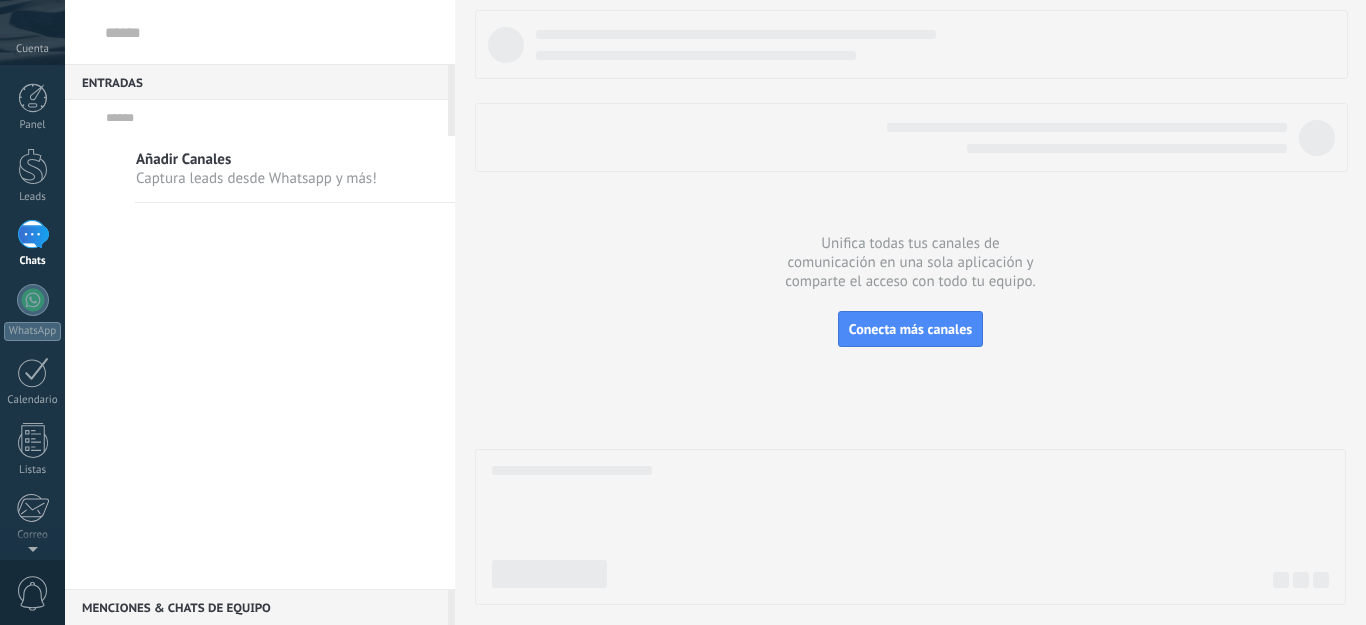 scroll, scrollTop: 0, scrollLeft: 0, axis: both 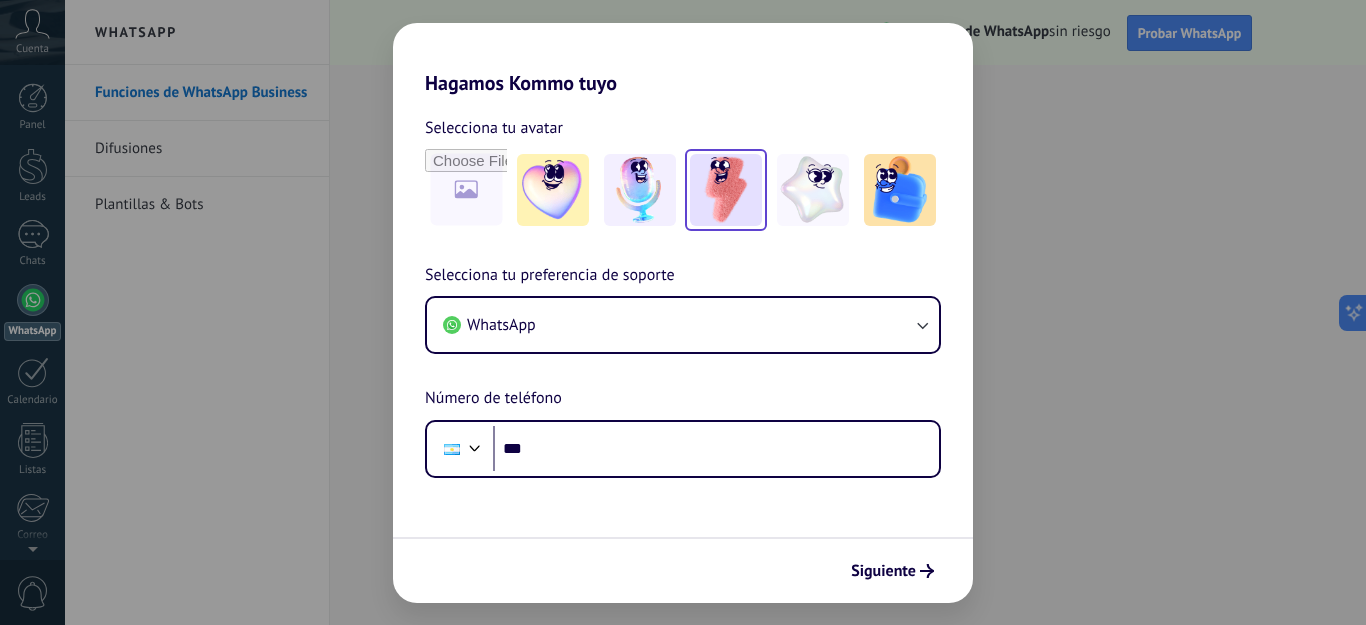 click at bounding box center (553, 190) 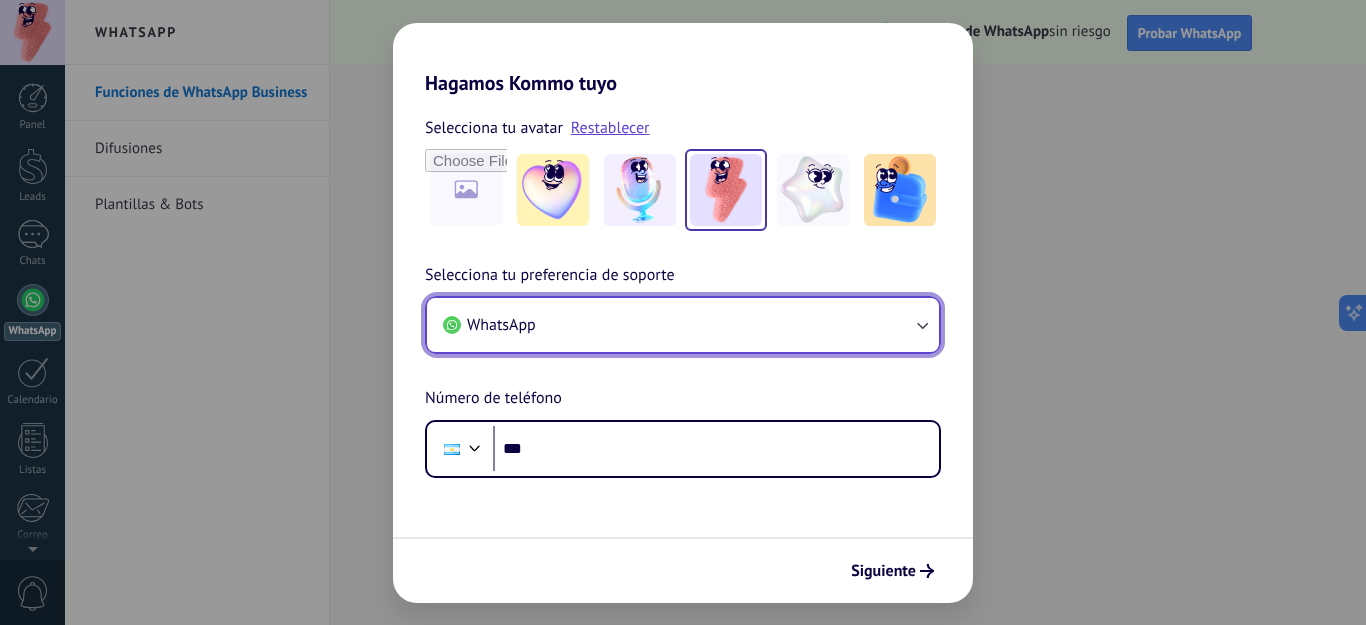 click on "WhatsApp" at bounding box center (683, 325) 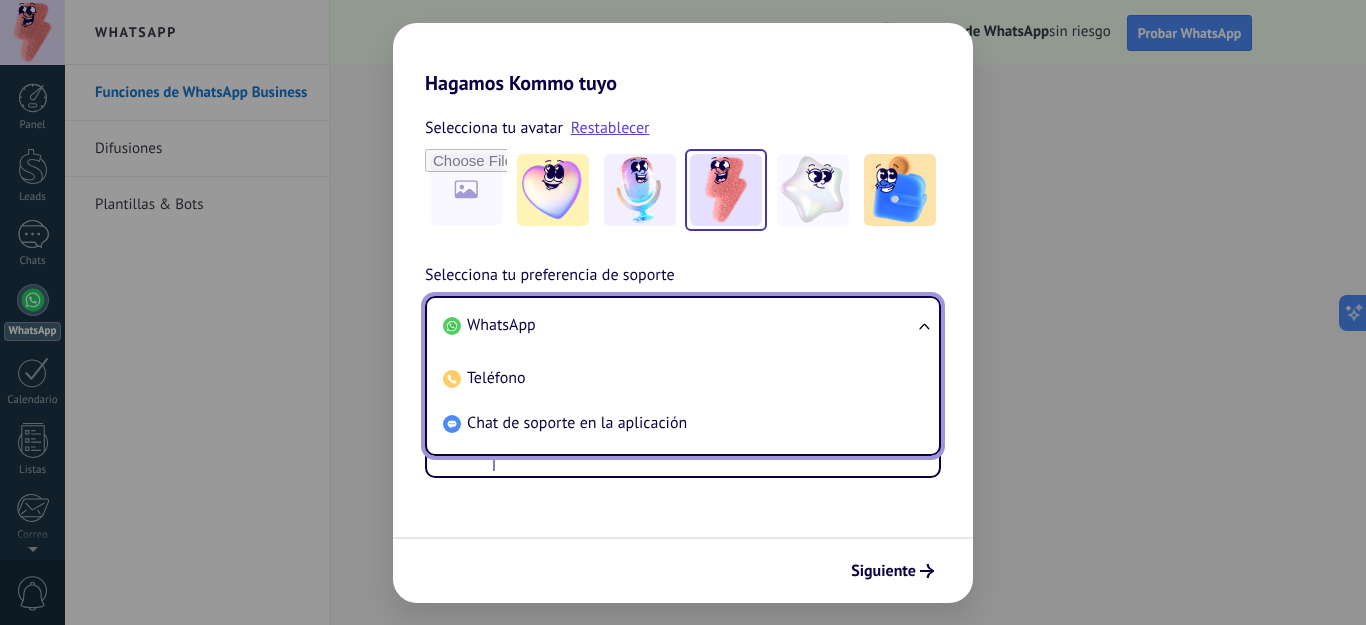 click on "WhatsApp" at bounding box center [679, 325] 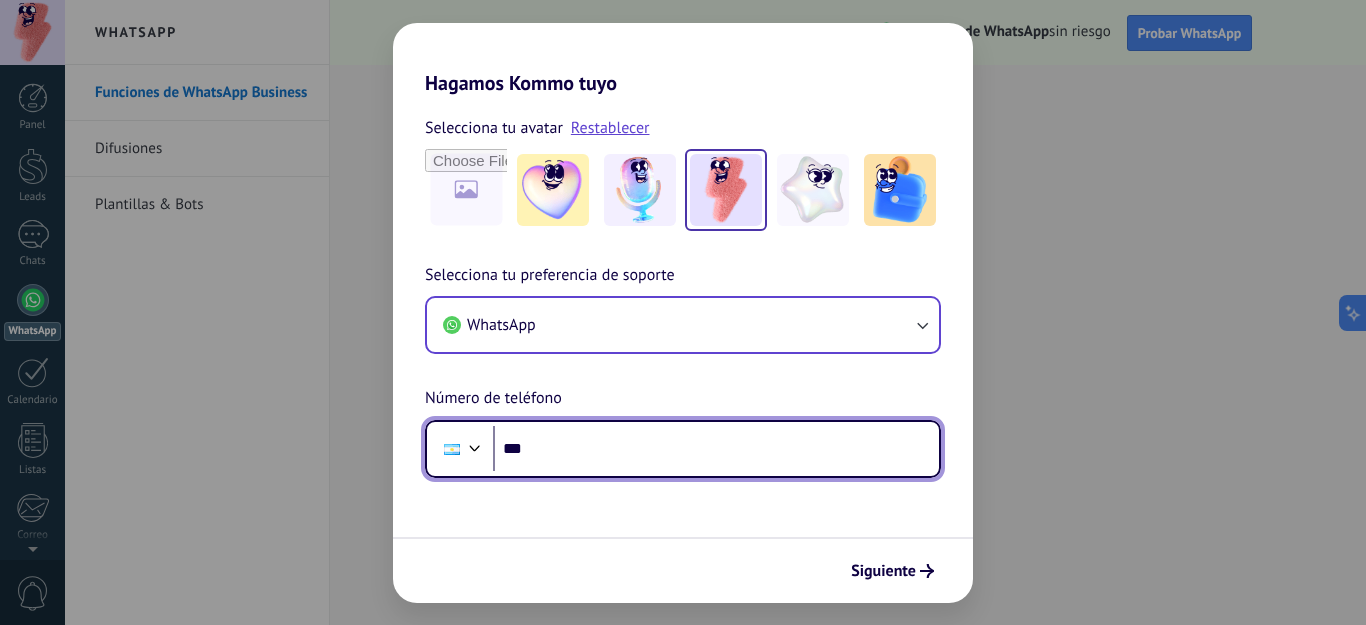 click on "***" at bounding box center (716, 449) 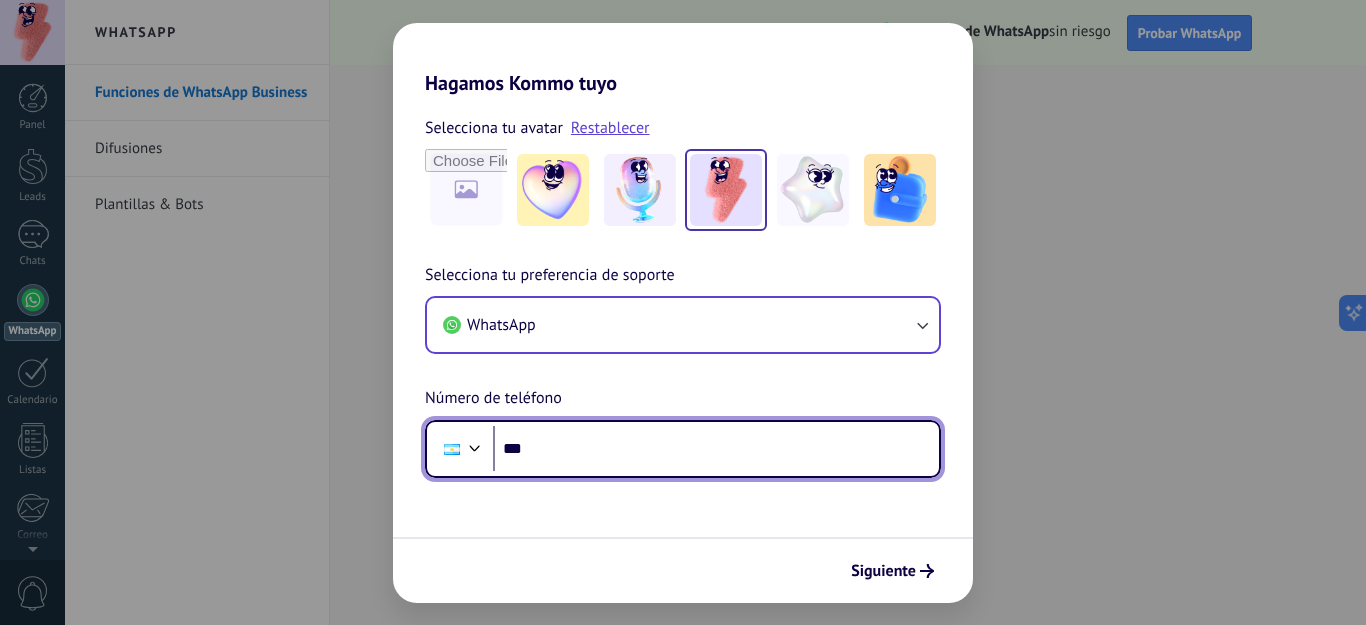 paste on "**********" 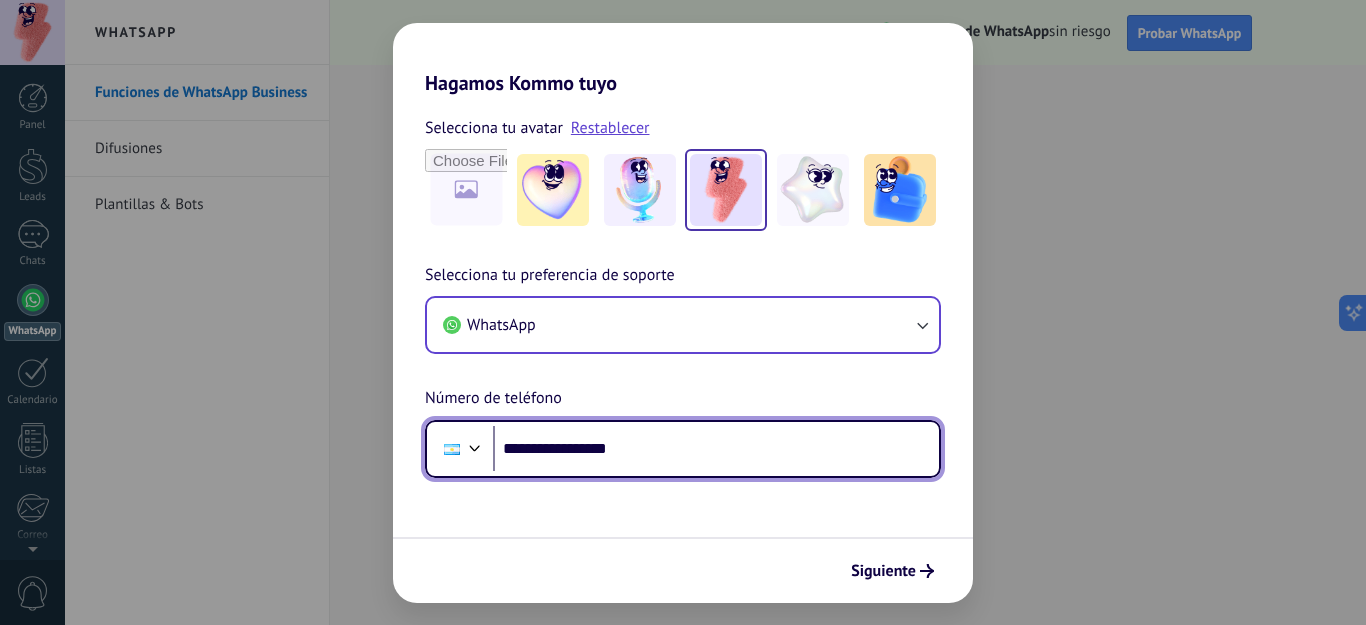 click on "**********" at bounding box center (716, 449) 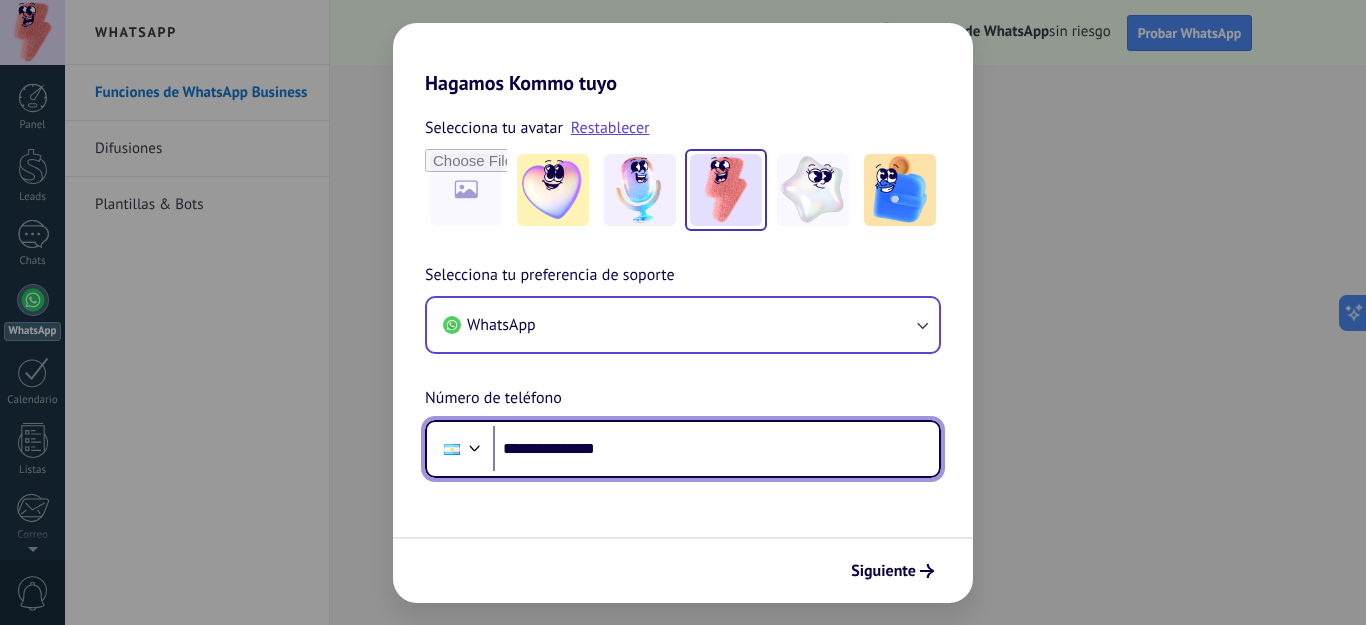 click on "**********" at bounding box center [716, 449] 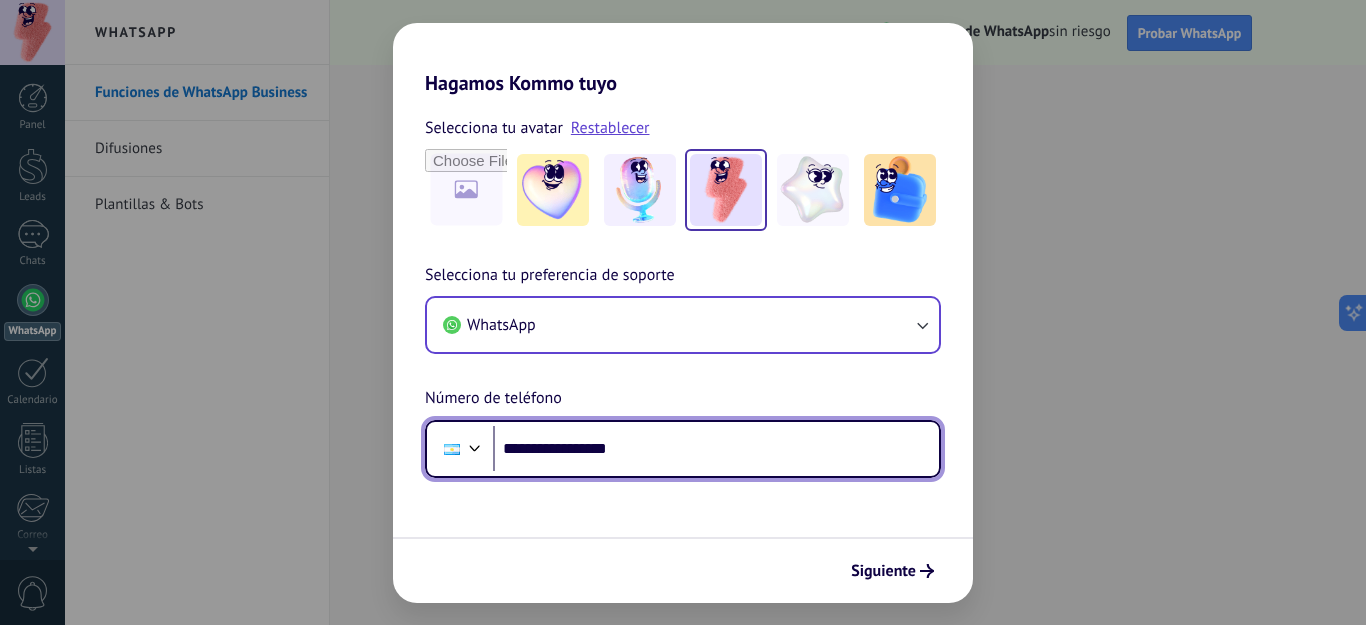 drag, startPoint x: 647, startPoint y: 447, endPoint x: 451, endPoint y: 441, distance: 196.09181 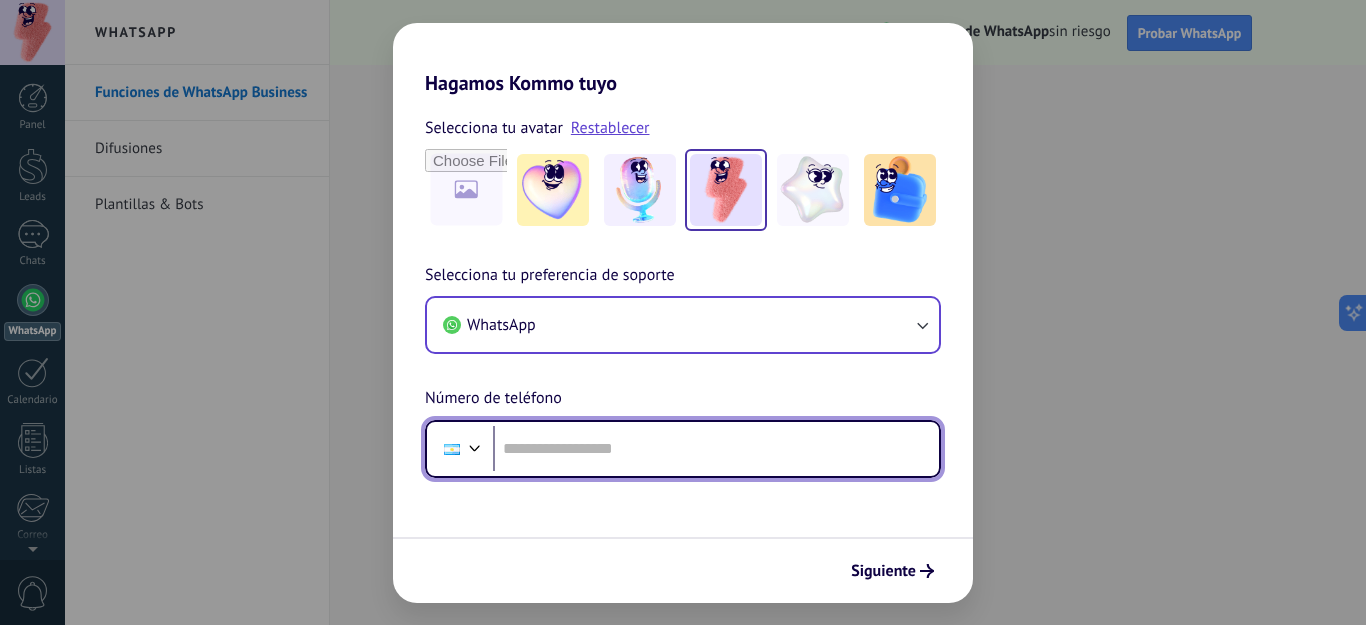 click at bounding box center [475, 446] 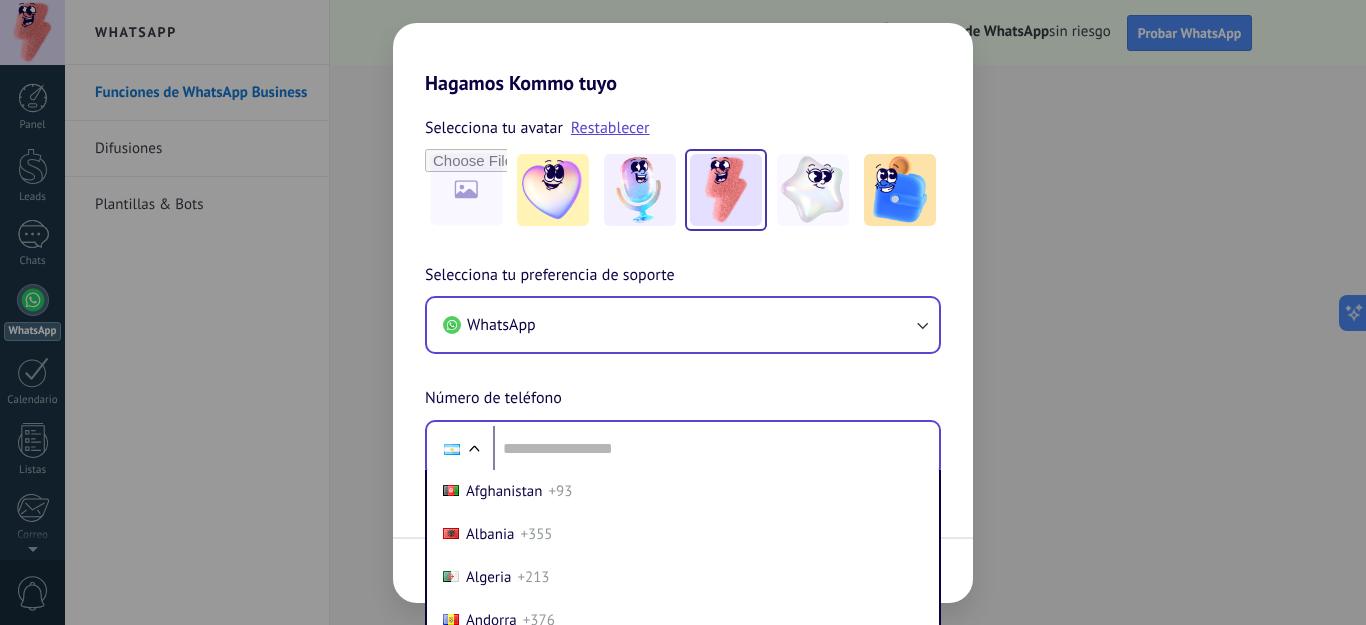 scroll, scrollTop: 83, scrollLeft: 0, axis: vertical 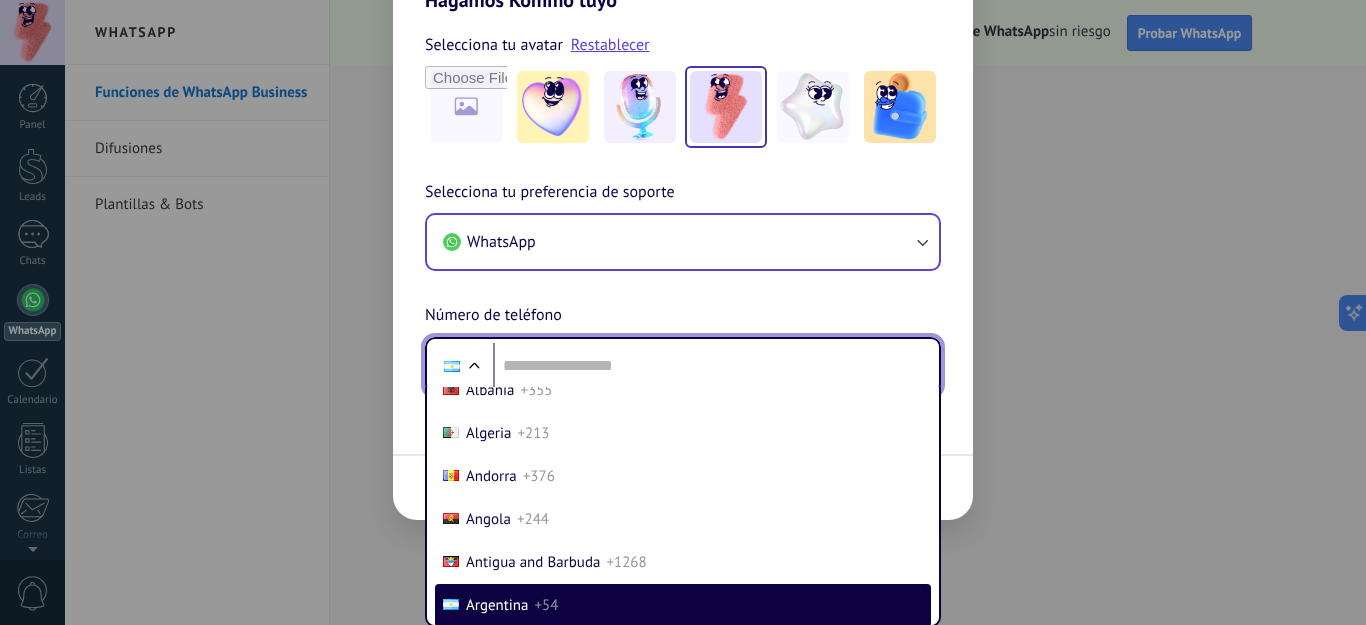 click at bounding box center (452, 366) 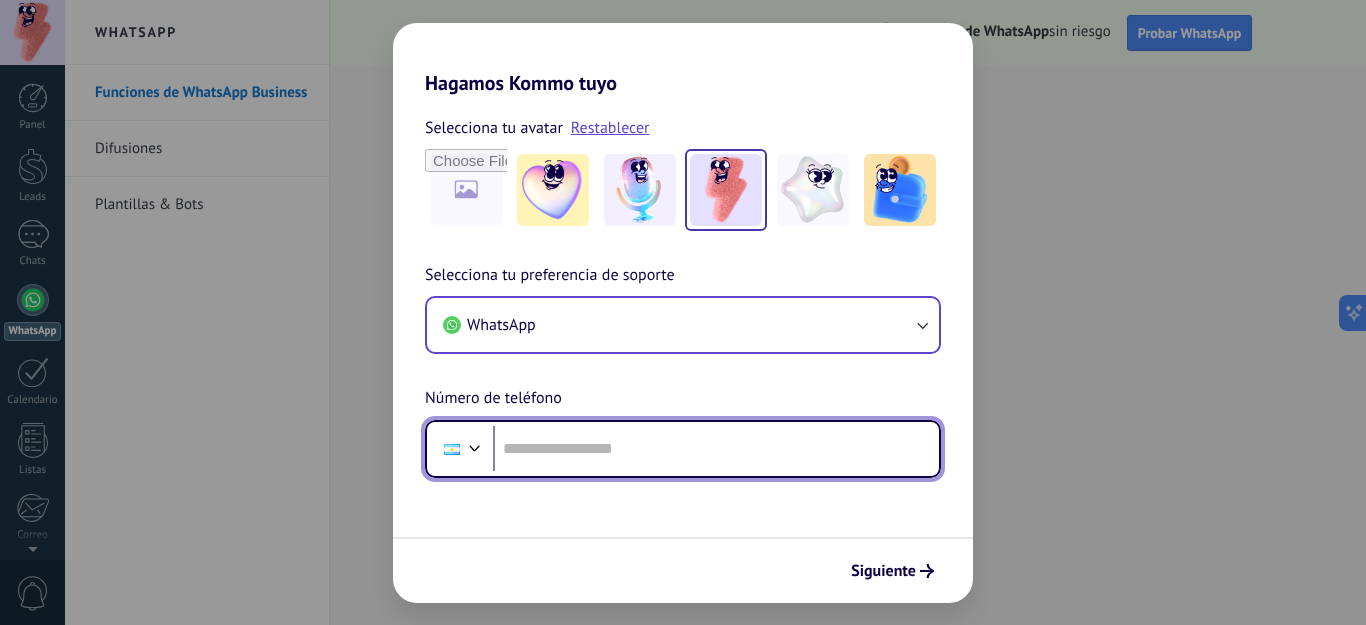 scroll, scrollTop: 0, scrollLeft: 0, axis: both 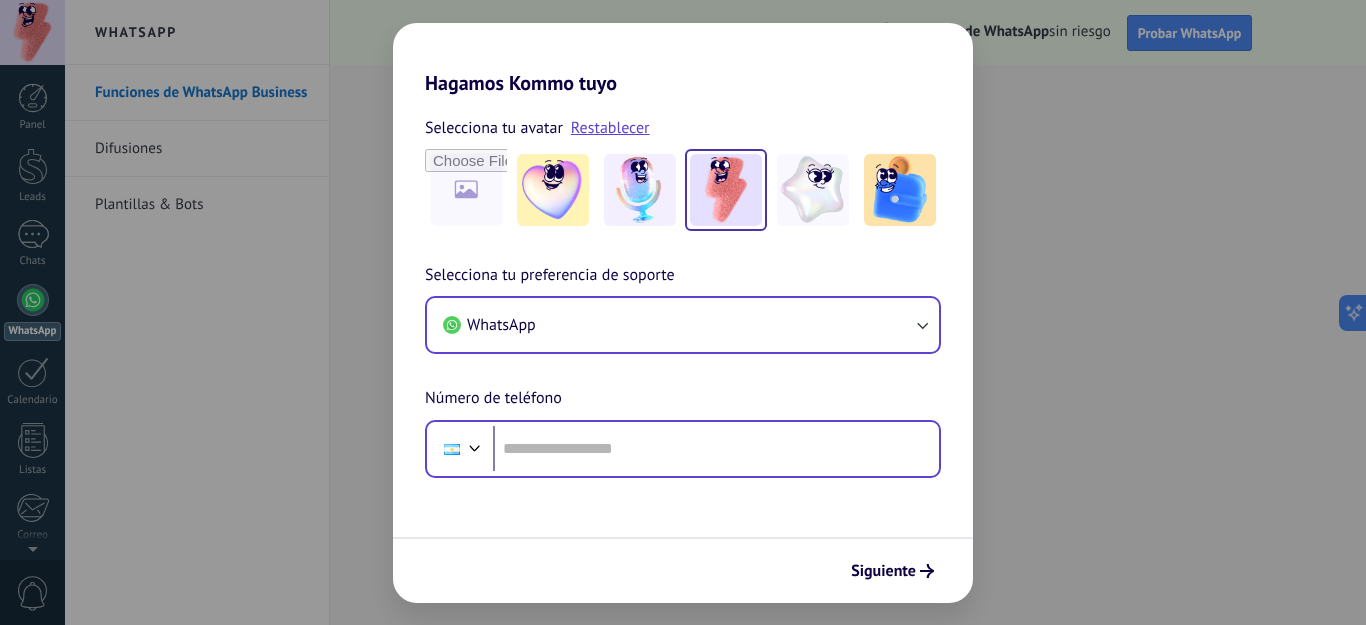 click at bounding box center (460, 449) 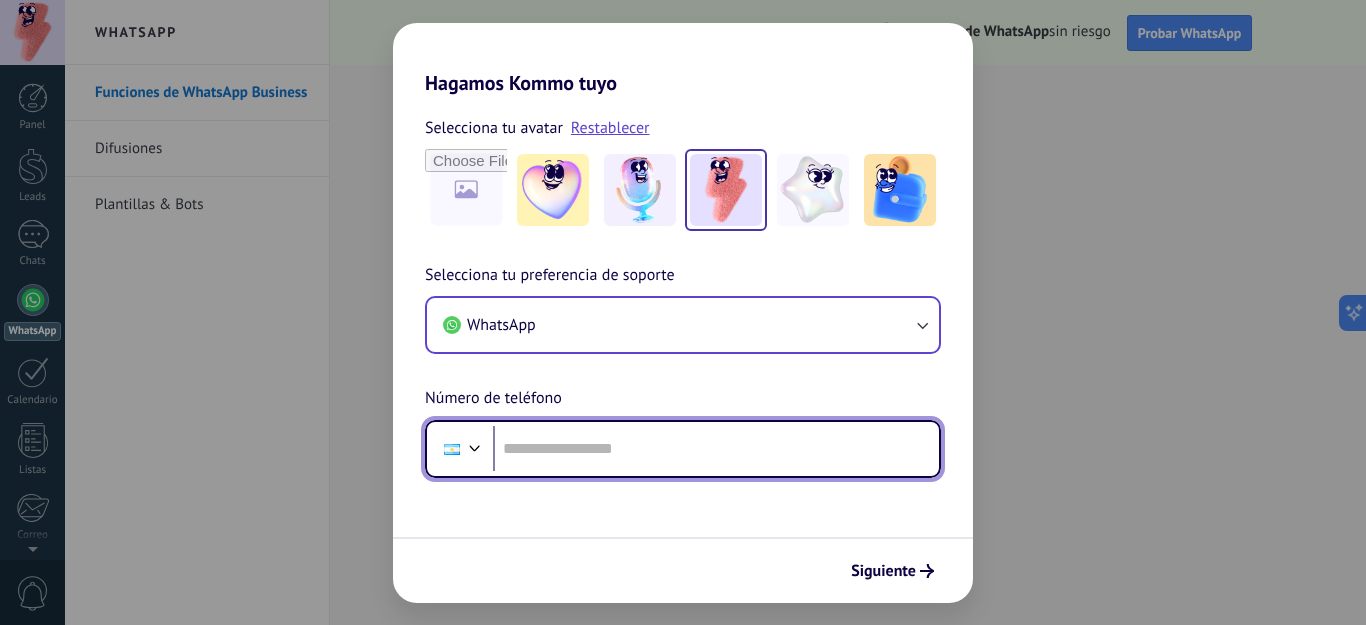 click at bounding box center (452, 449) 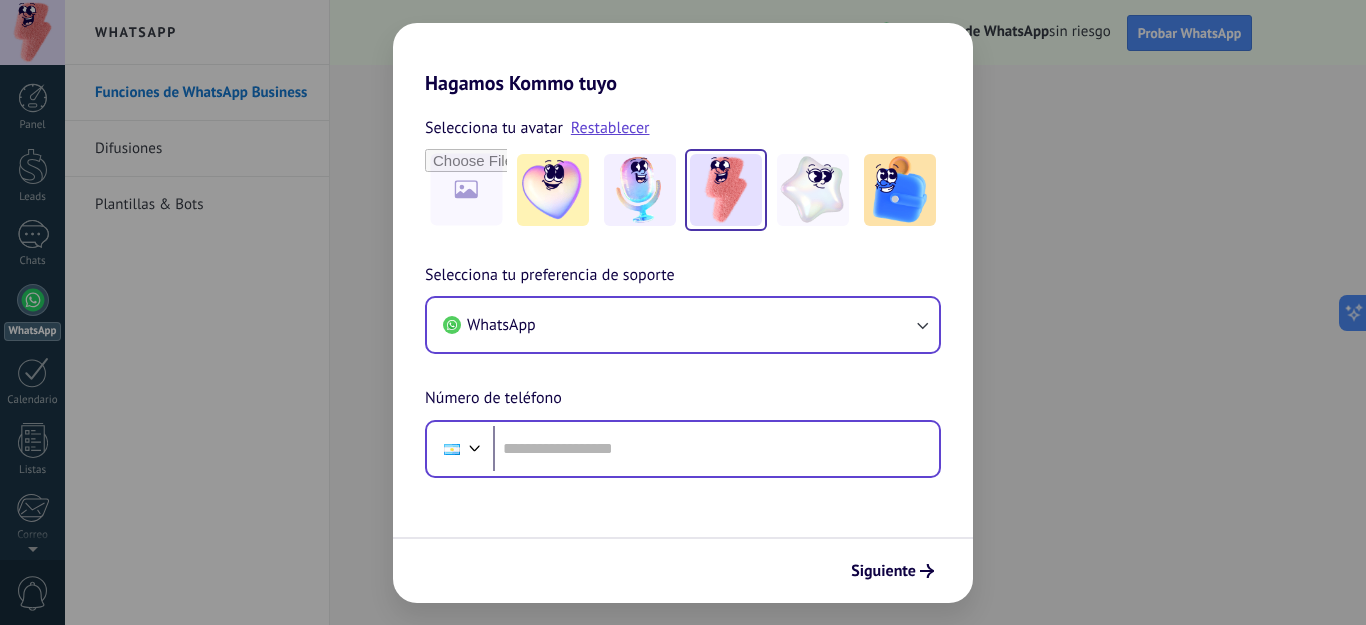 scroll, scrollTop: 83, scrollLeft: 0, axis: vertical 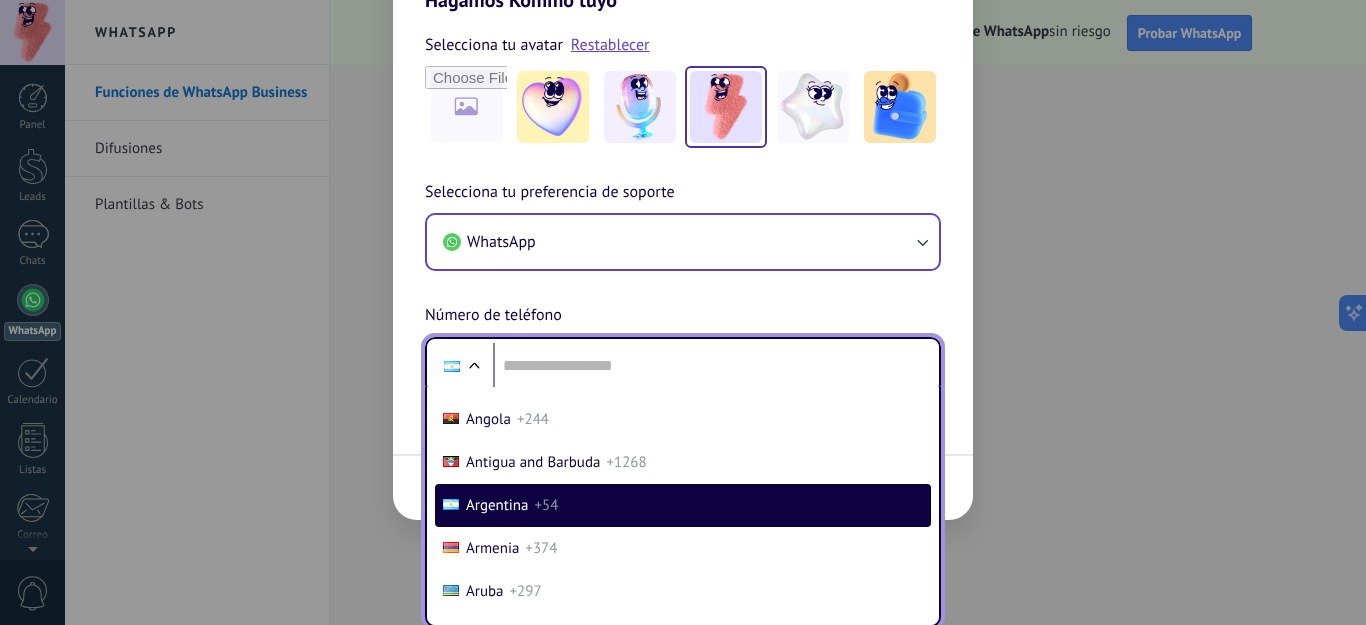 click on "Argentina [PHONE]" at bounding box center [683, 505] 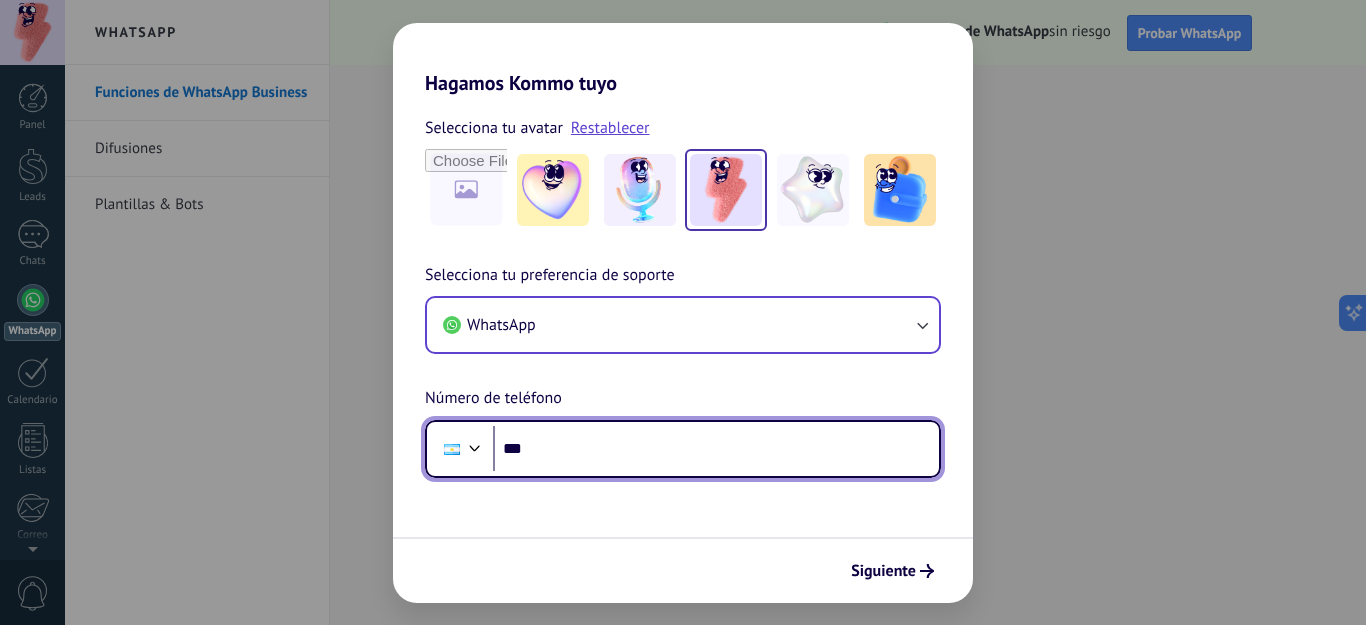 scroll, scrollTop: 0, scrollLeft: 0, axis: both 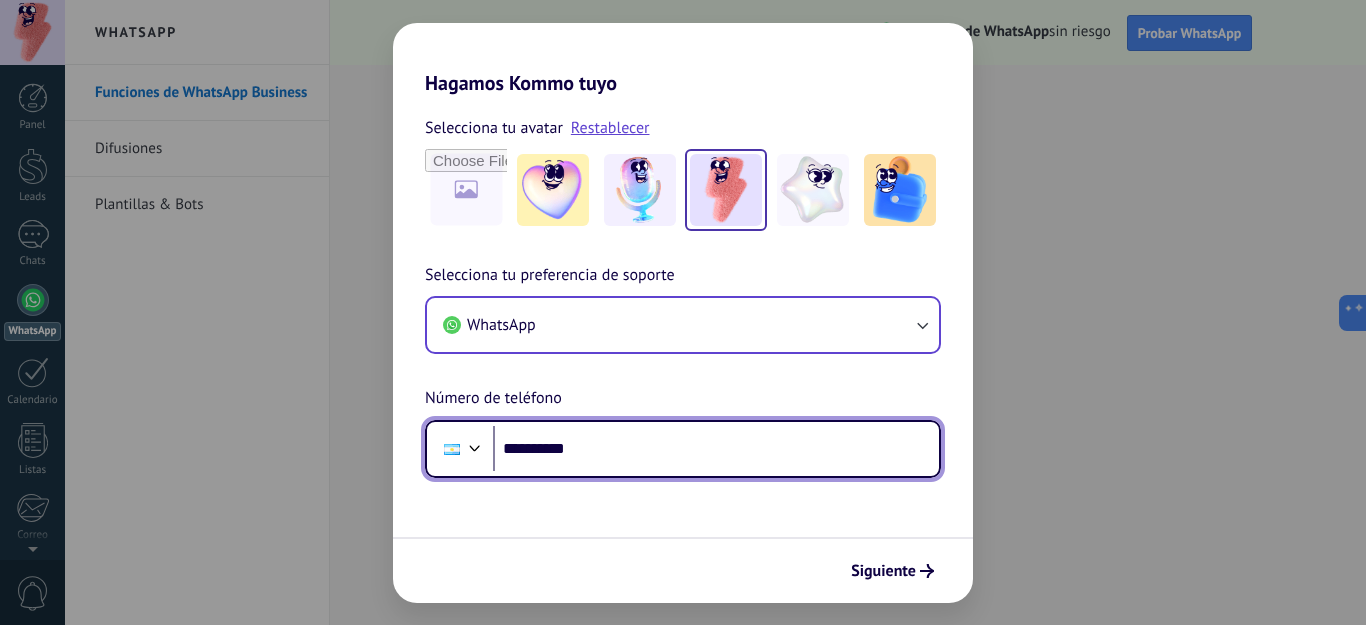 paste on "*******" 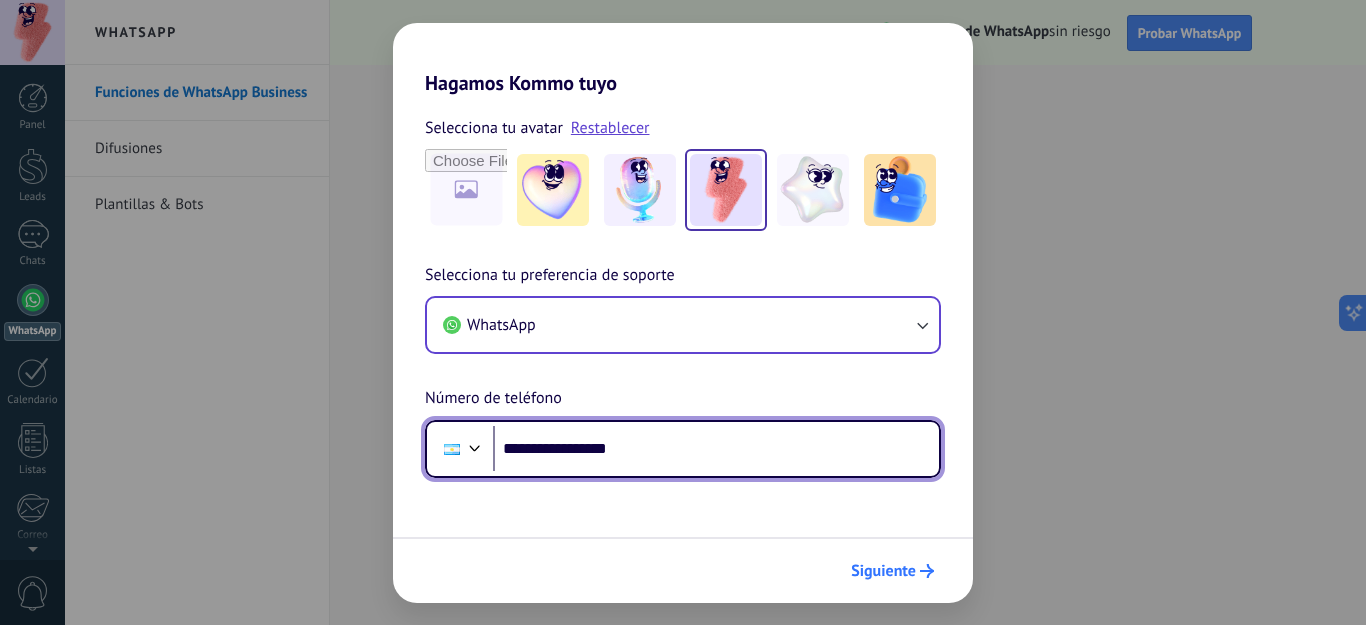 type on "**********" 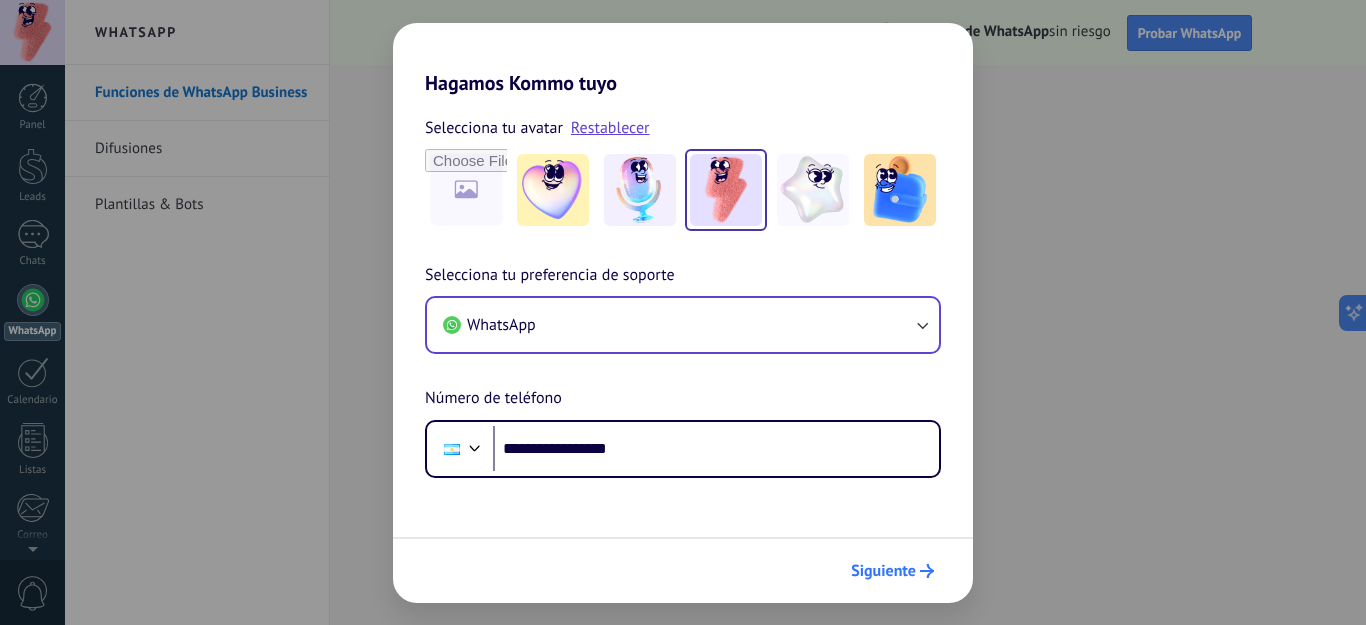 click on "Siguiente" at bounding box center (883, 571) 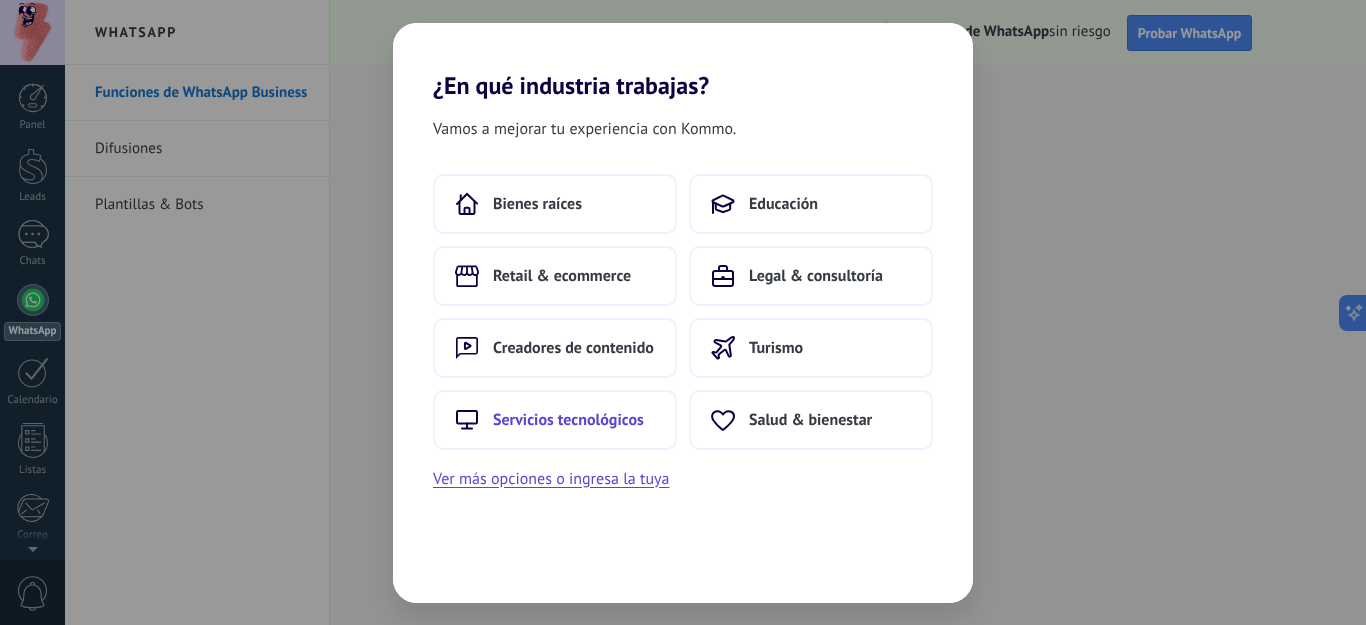click on "Servicios tecnológicos" at bounding box center (537, 204) 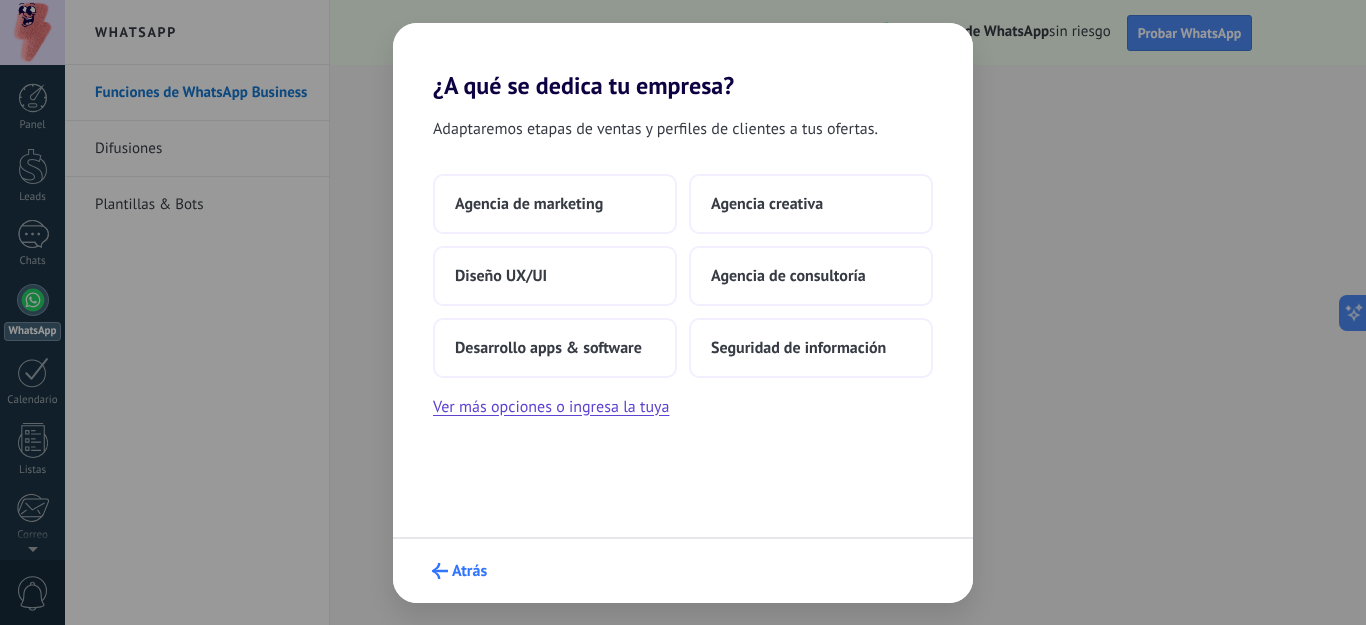 click on "Atrás" at bounding box center (459, 571) 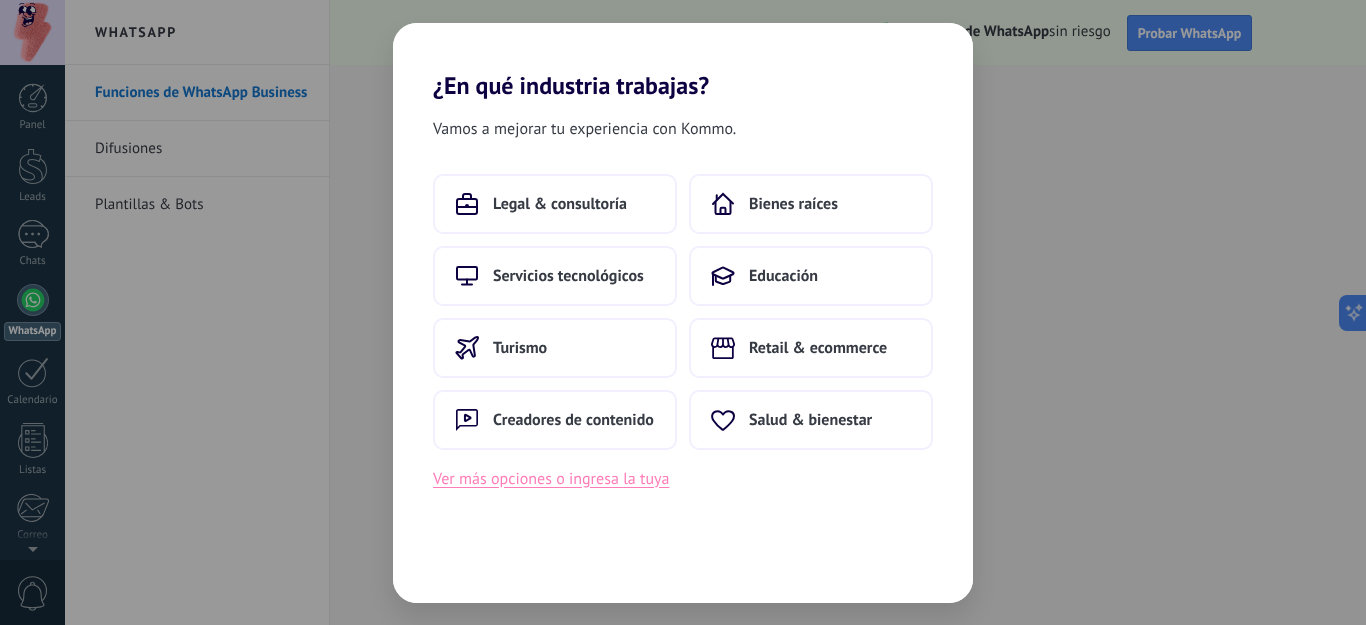 click on "Ver más opciones o ingresa la tuya" at bounding box center (551, 479) 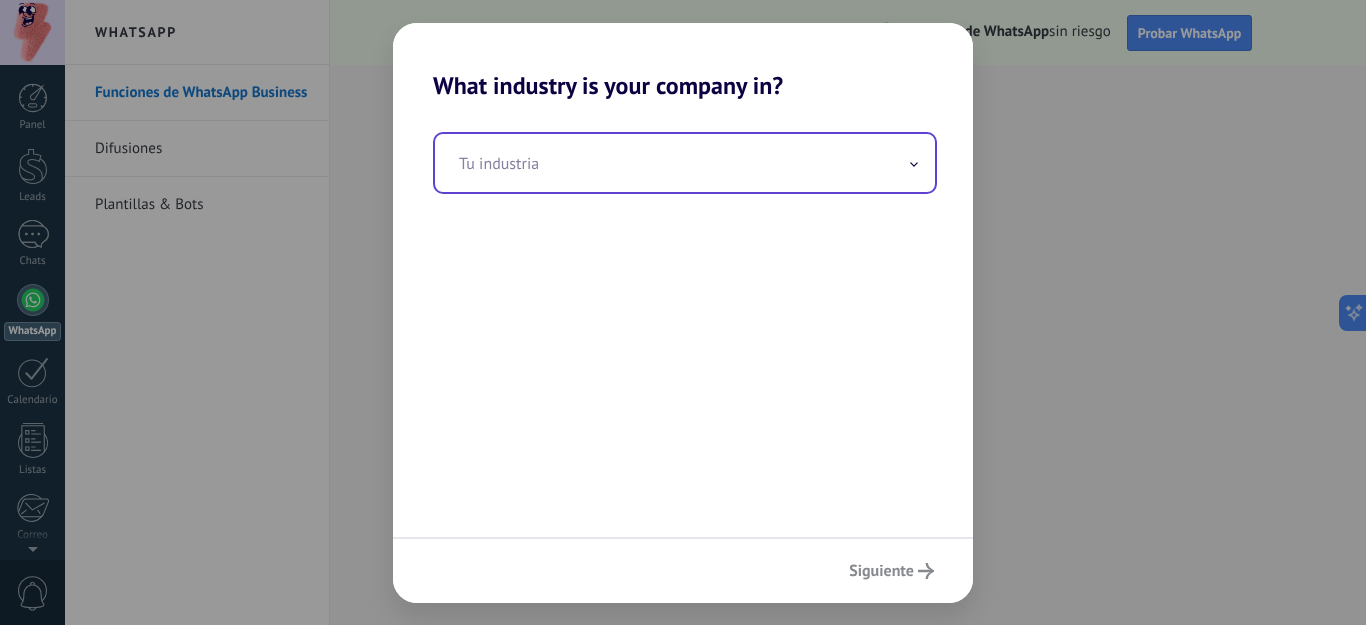 click at bounding box center [685, 163] 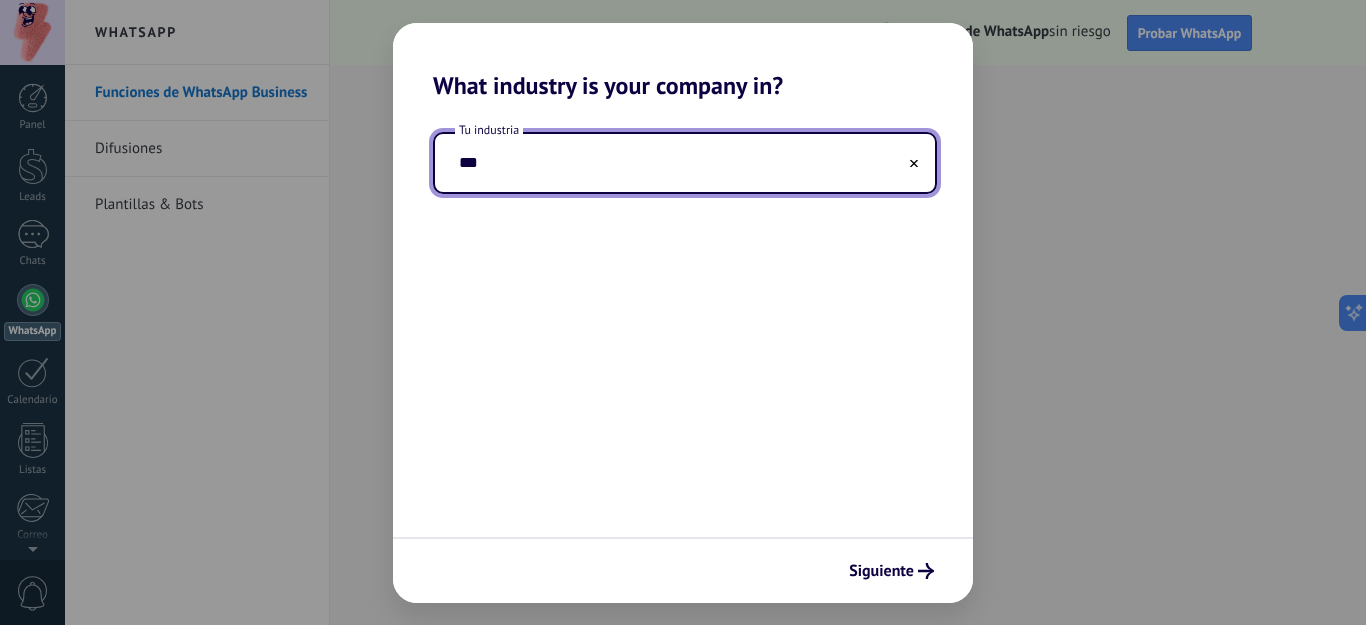 type on "***" 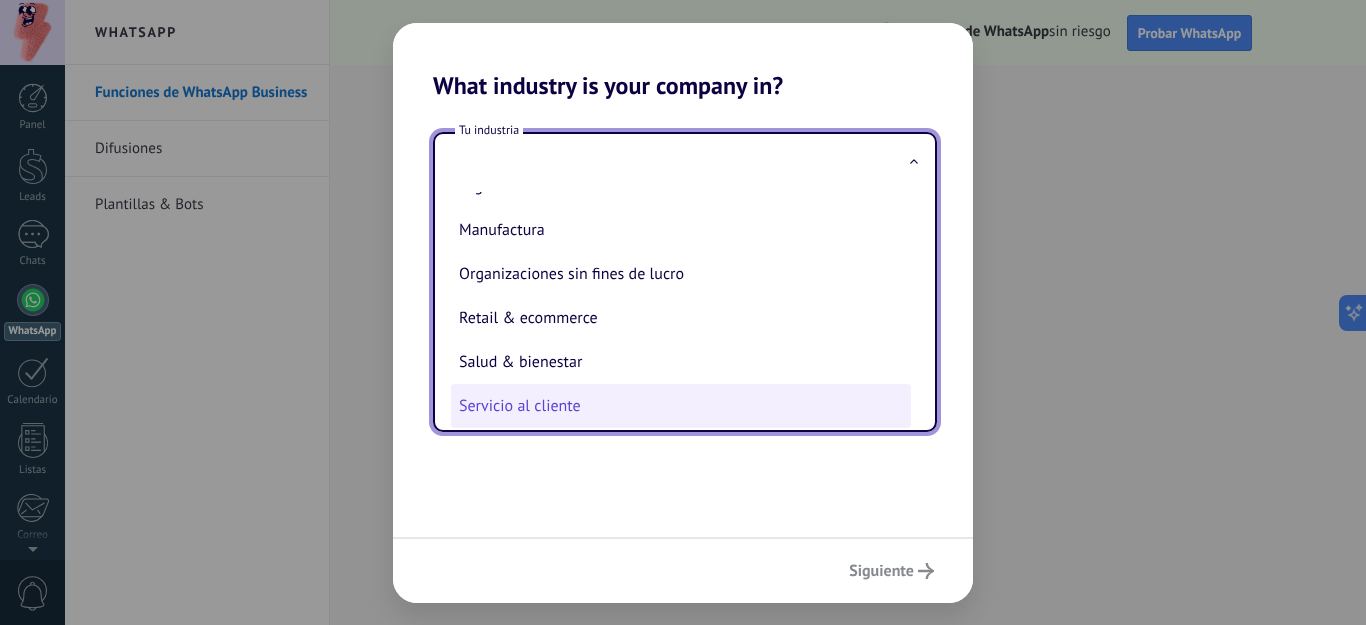 scroll, scrollTop: 330, scrollLeft: 0, axis: vertical 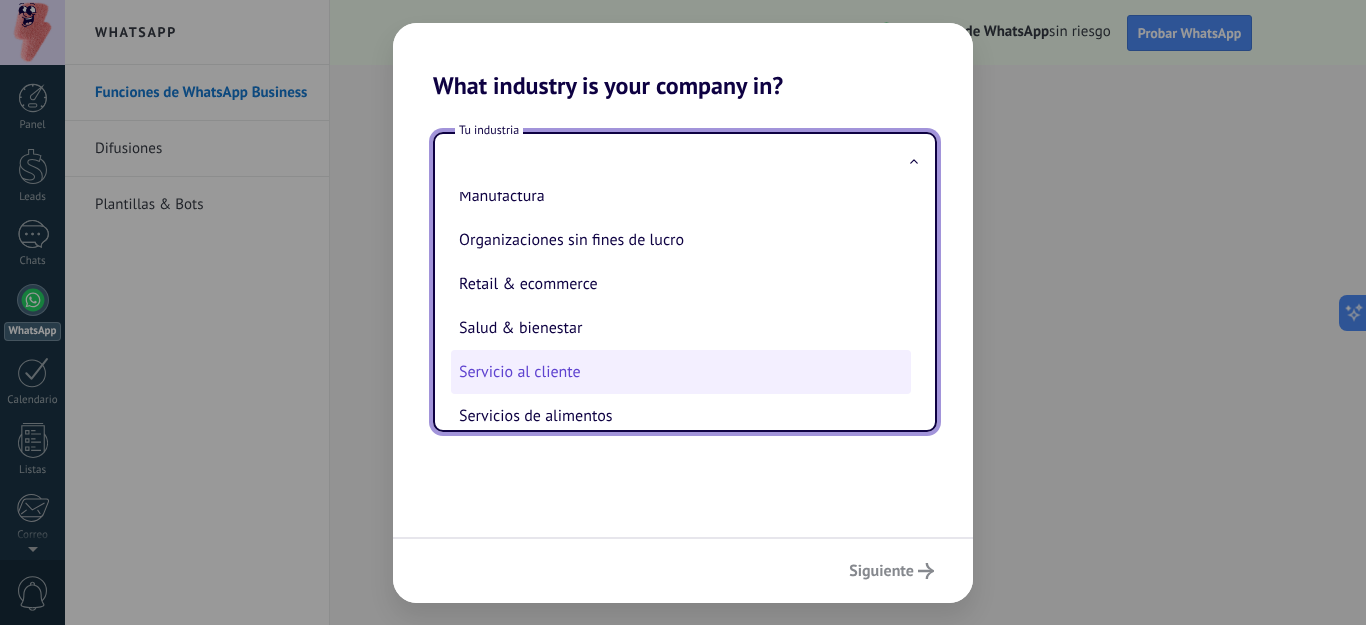 click on "Servicio al cliente" at bounding box center [681, 372] 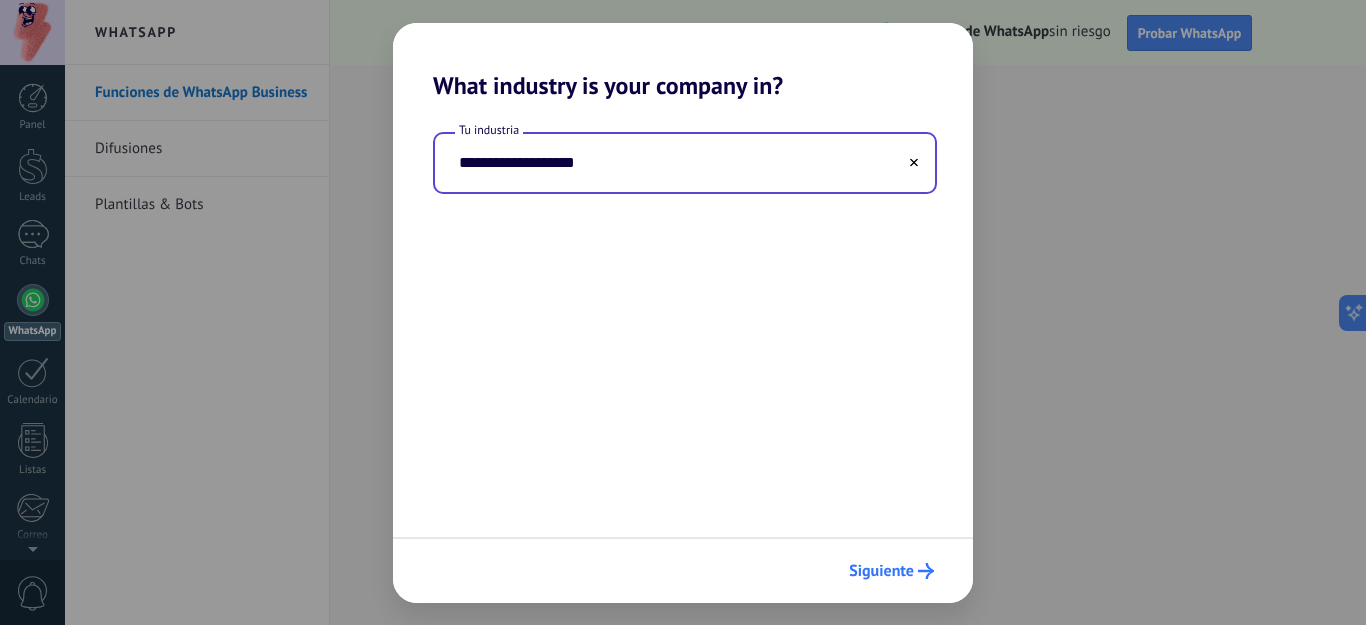 click on "Siguiente" at bounding box center (683, 570) 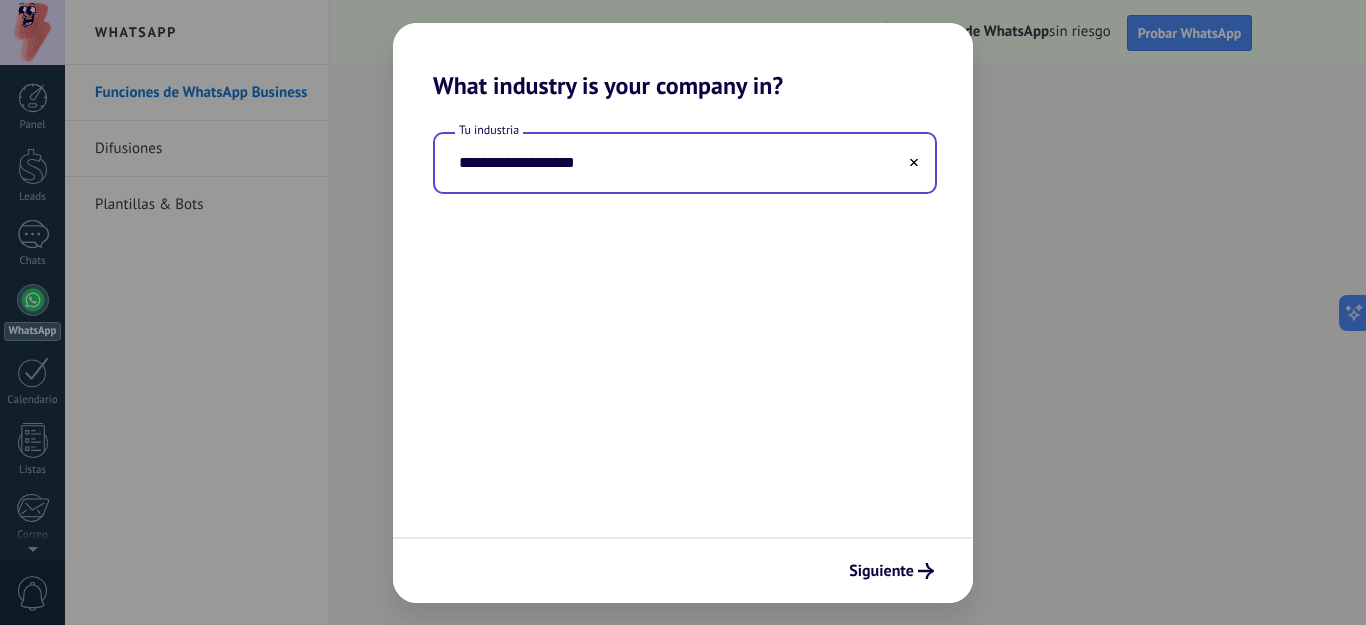 click on "Siguiente" at bounding box center (683, 570) 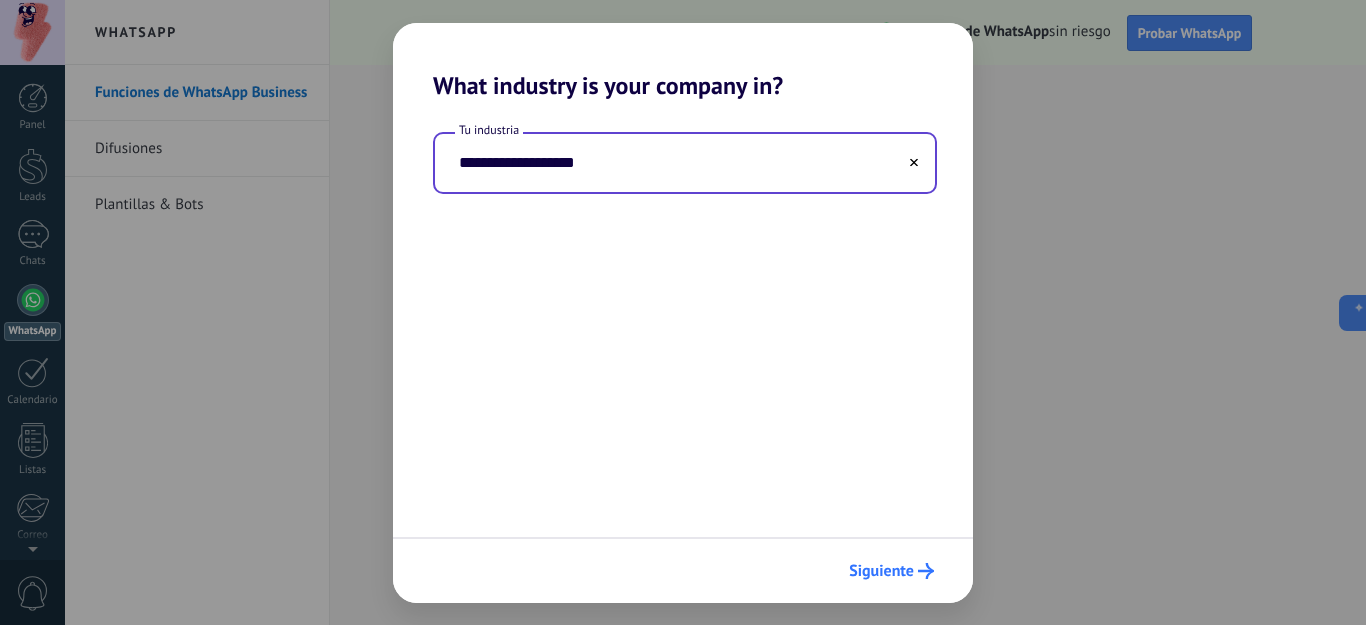click on "Siguiente" at bounding box center [881, 571] 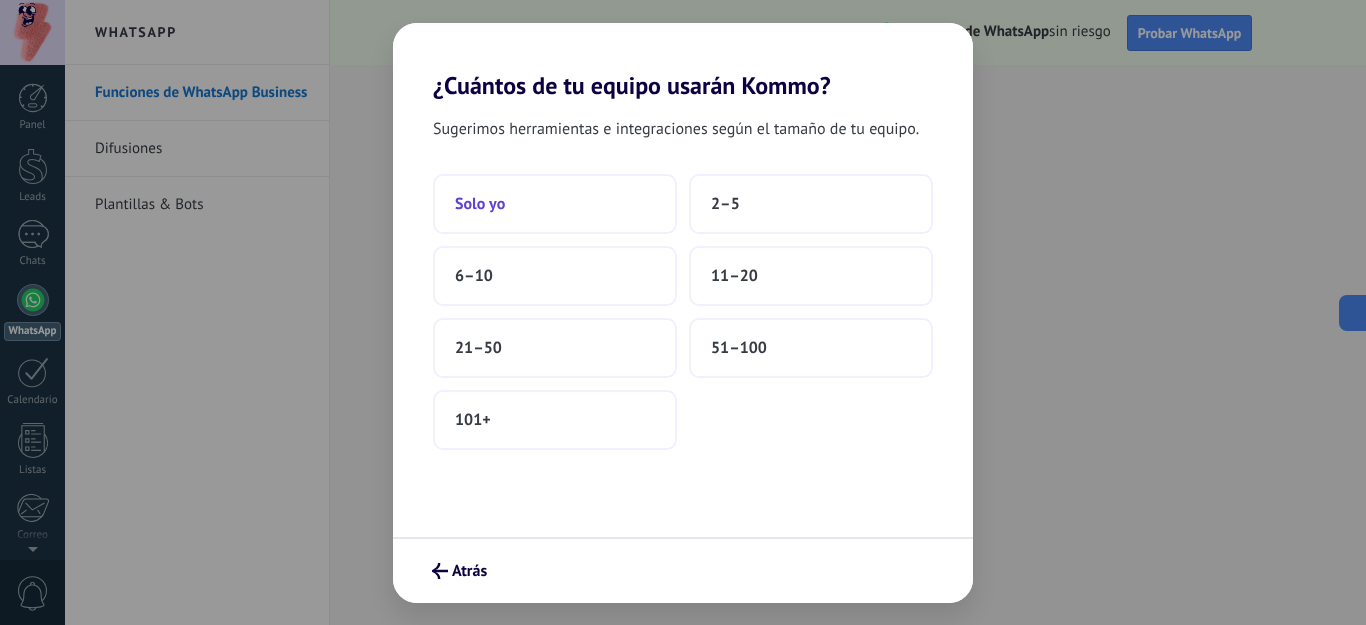 click on "Solo yo" at bounding box center [555, 204] 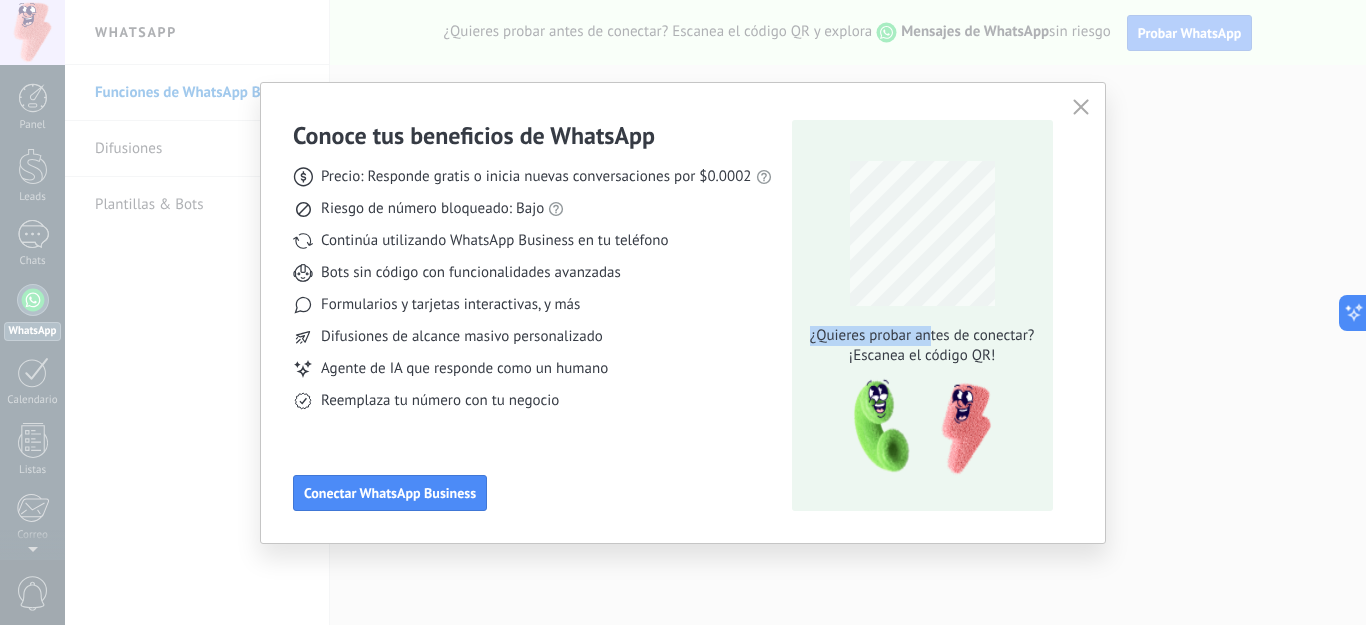 click on "¿Quieres probar antes de conectar? ¡Escanea el código QR!" at bounding box center [922, 258] 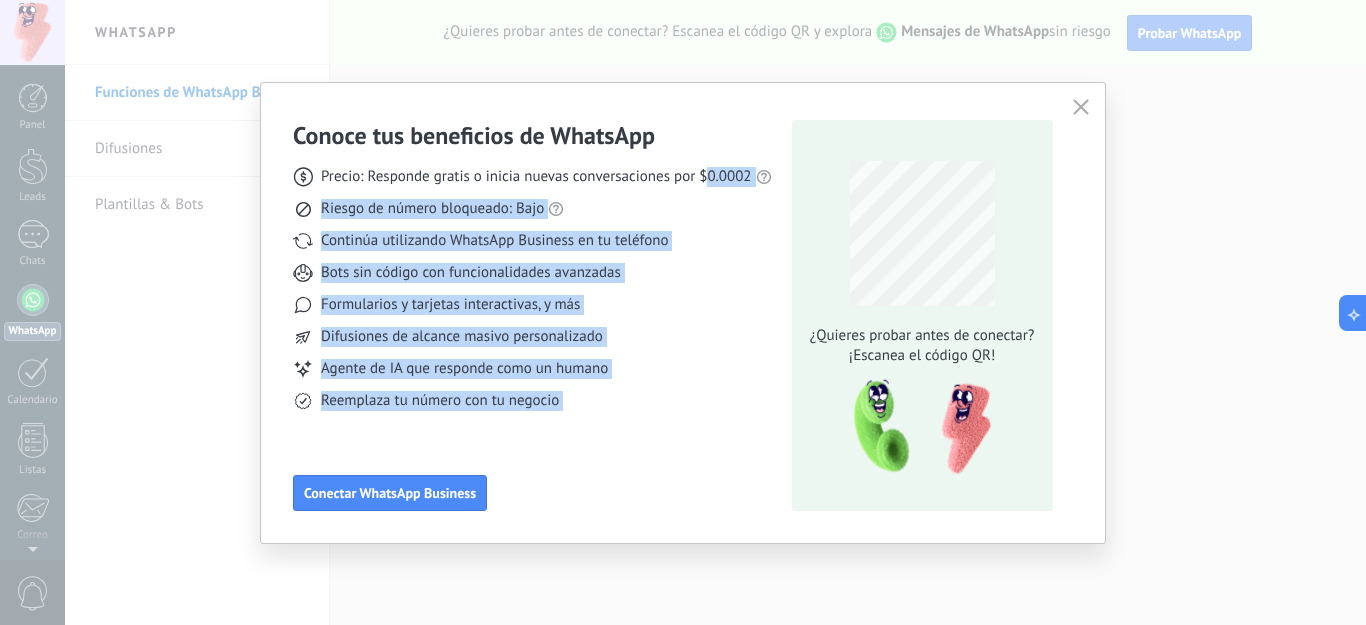 drag, startPoint x: 992, startPoint y: 315, endPoint x: 720, endPoint y: 160, distance: 313.0639 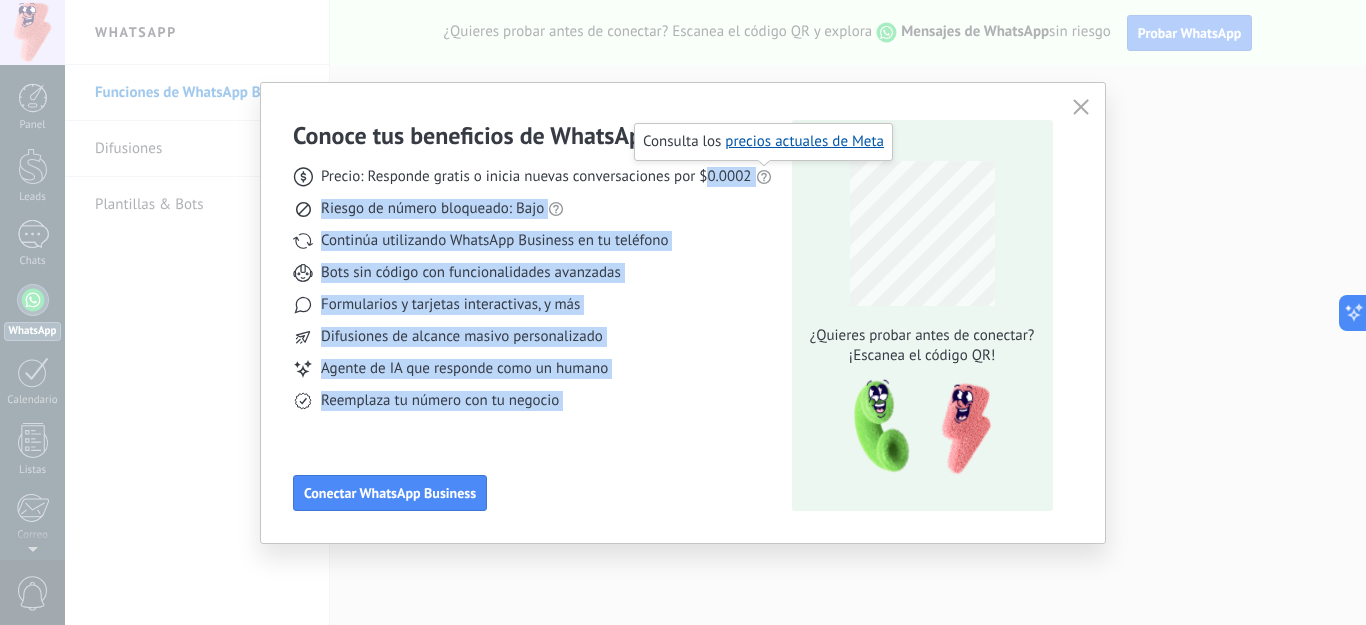 click on "¿Quieres probar antes de conectar? ¡Escanea el código QR!" at bounding box center [922, 258] 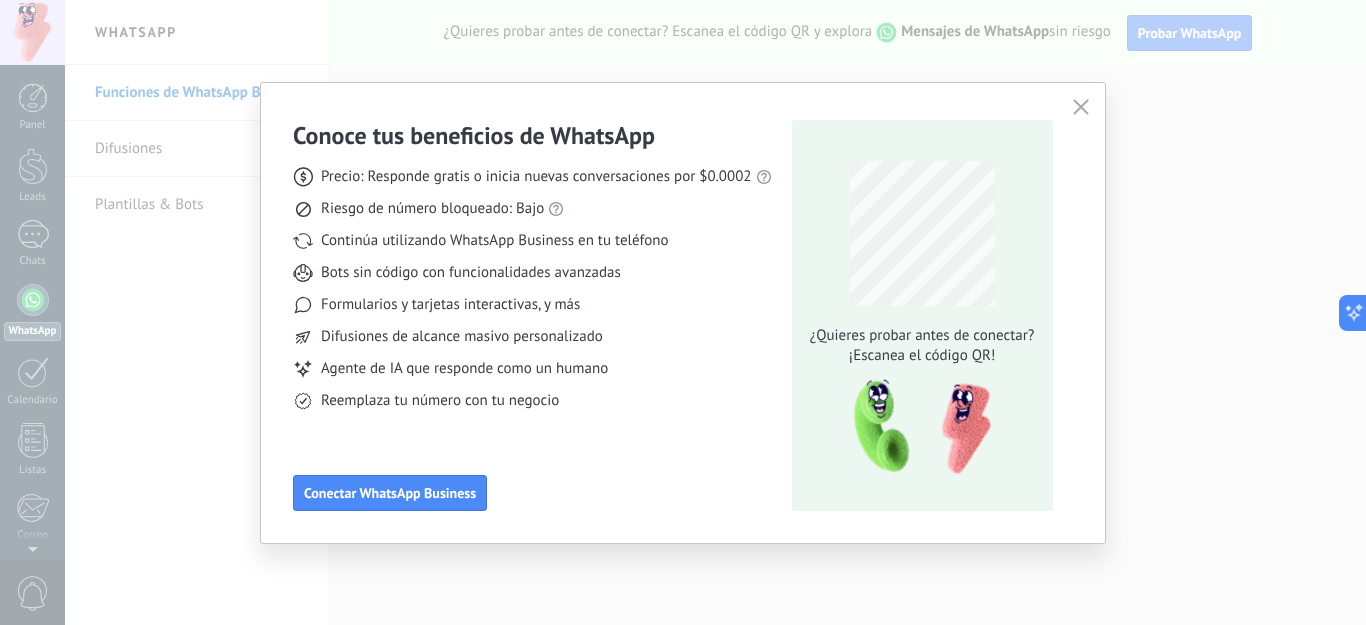 click at bounding box center [1081, 108] 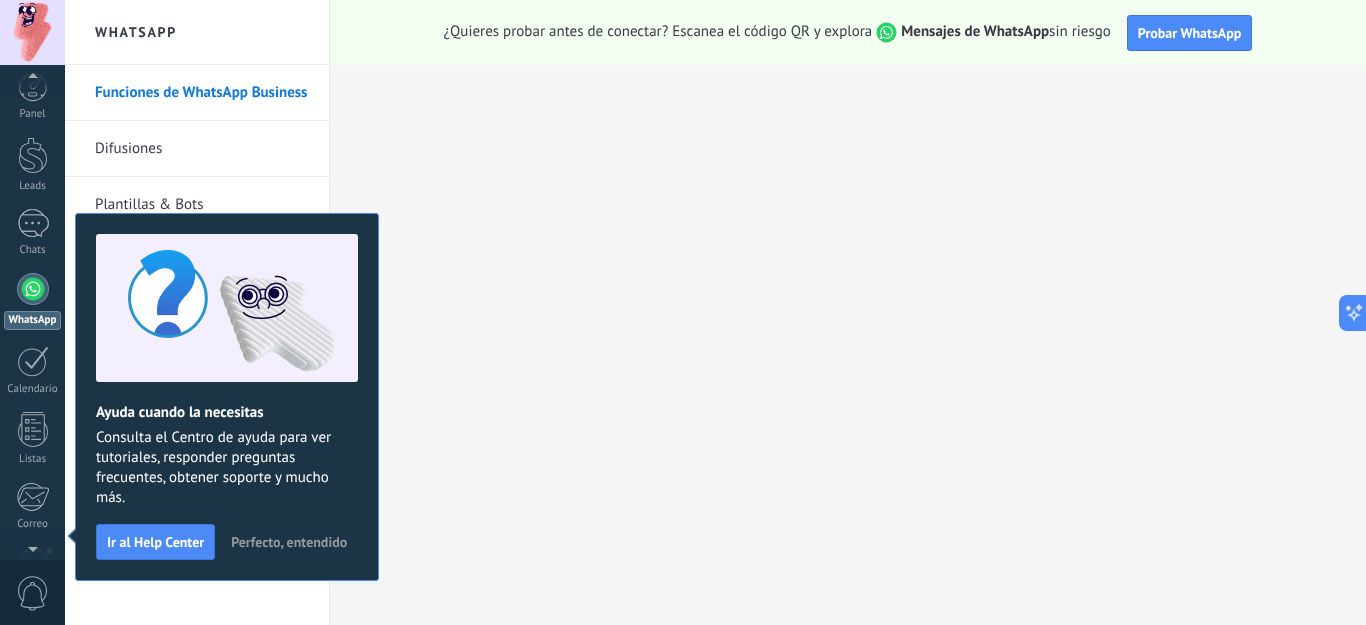 scroll, scrollTop: 0, scrollLeft: 0, axis: both 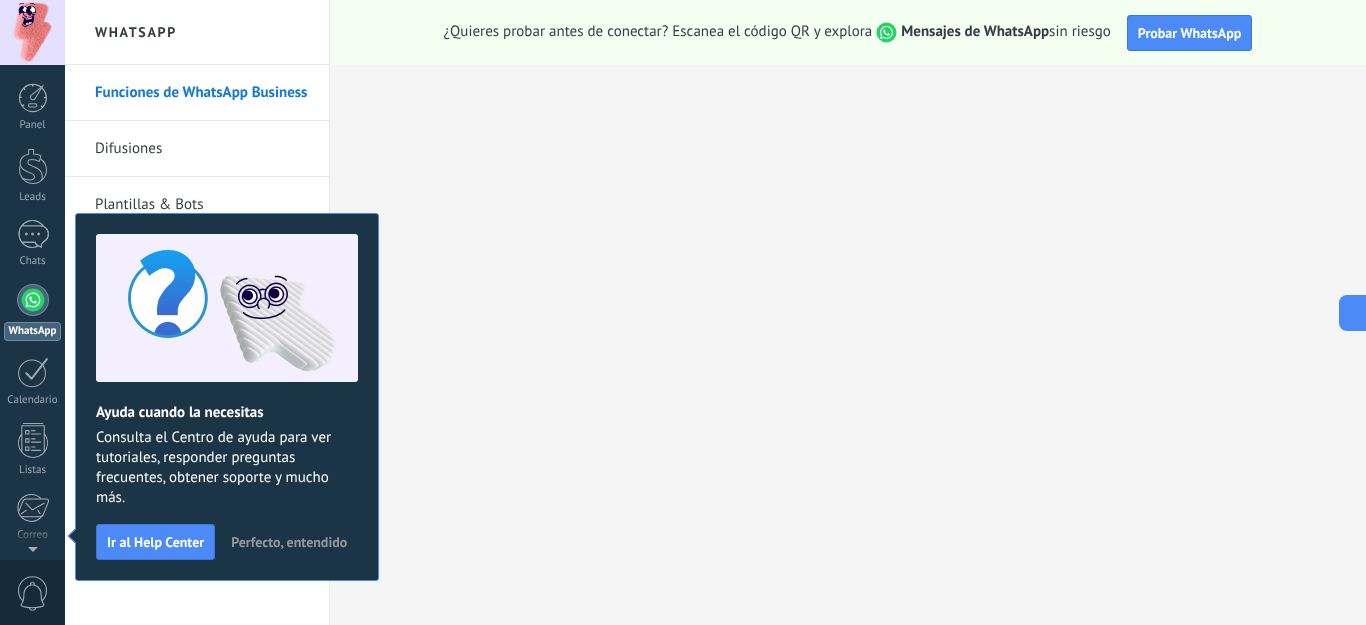 click on "Perfecto, entendido" at bounding box center (289, 542) 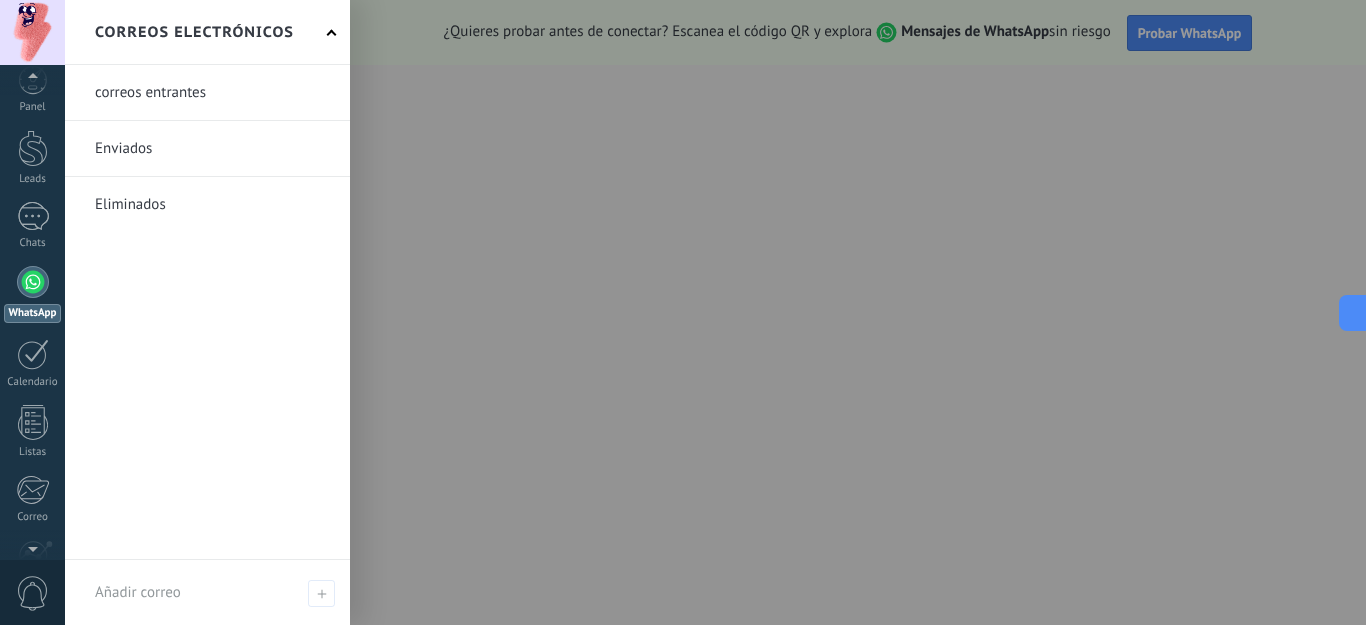 scroll, scrollTop: 0, scrollLeft: 0, axis: both 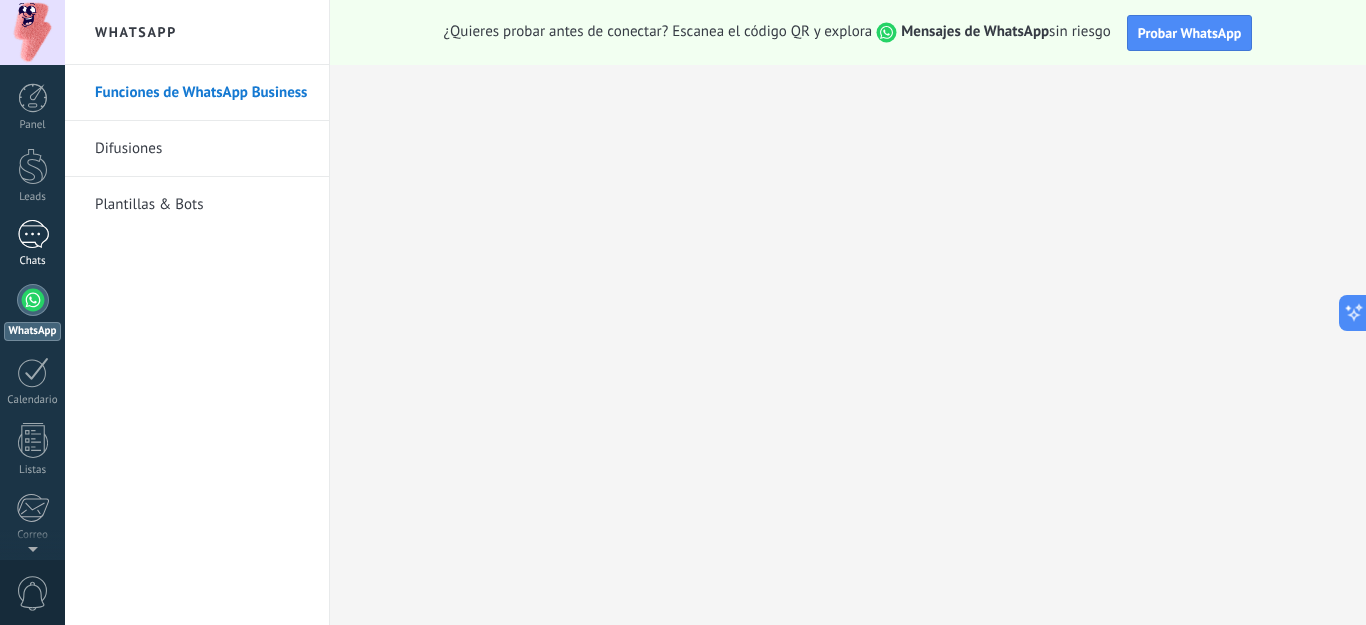 click at bounding box center [33, 234] 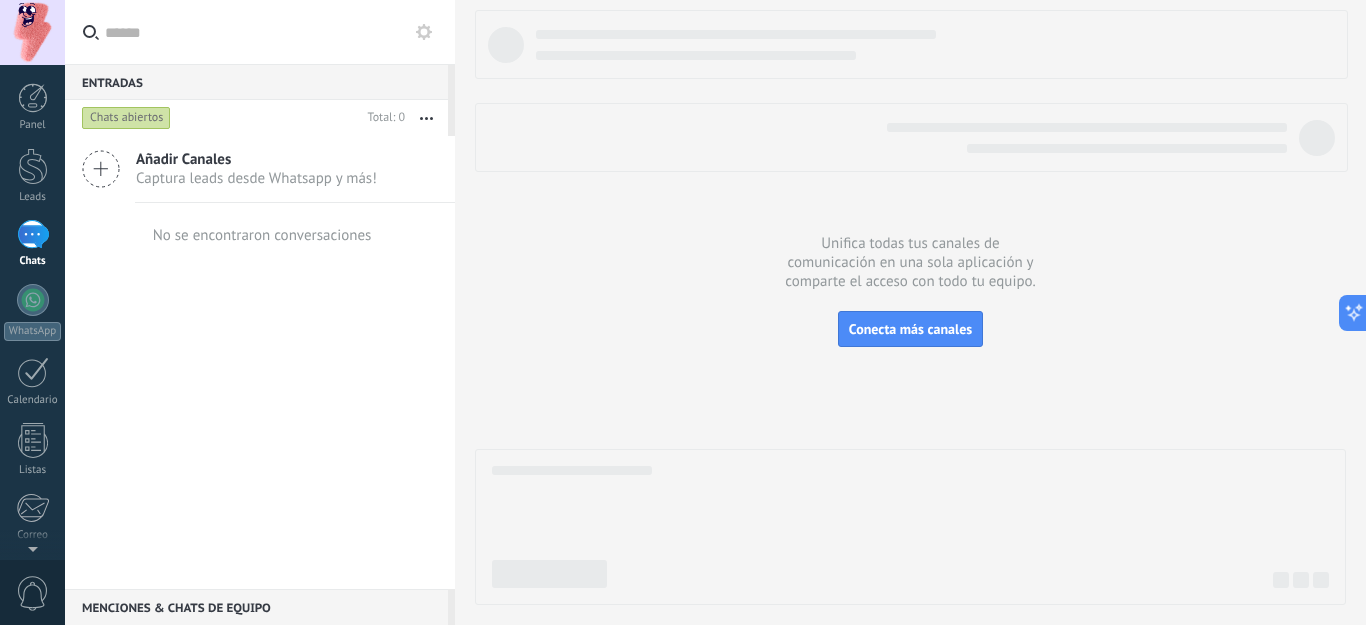 click on "Captura leads desde Whatsapp y más!" at bounding box center [256, 178] 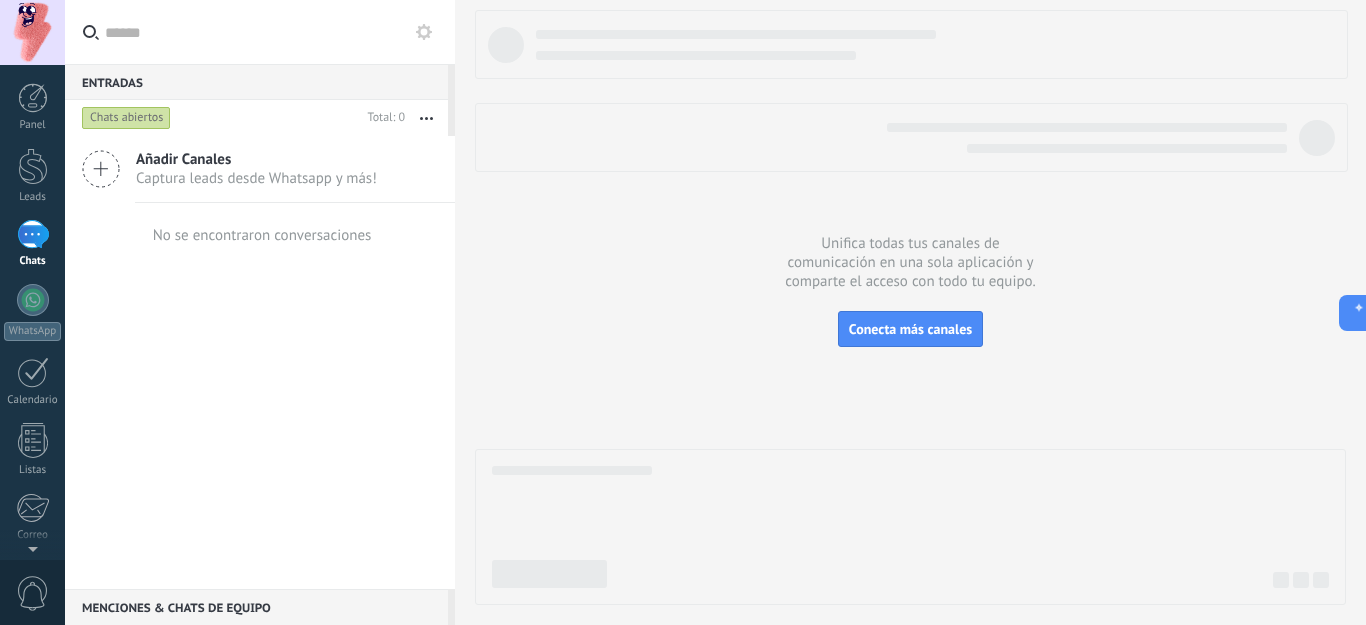click on "Añadir Canales" at bounding box center [256, 159] 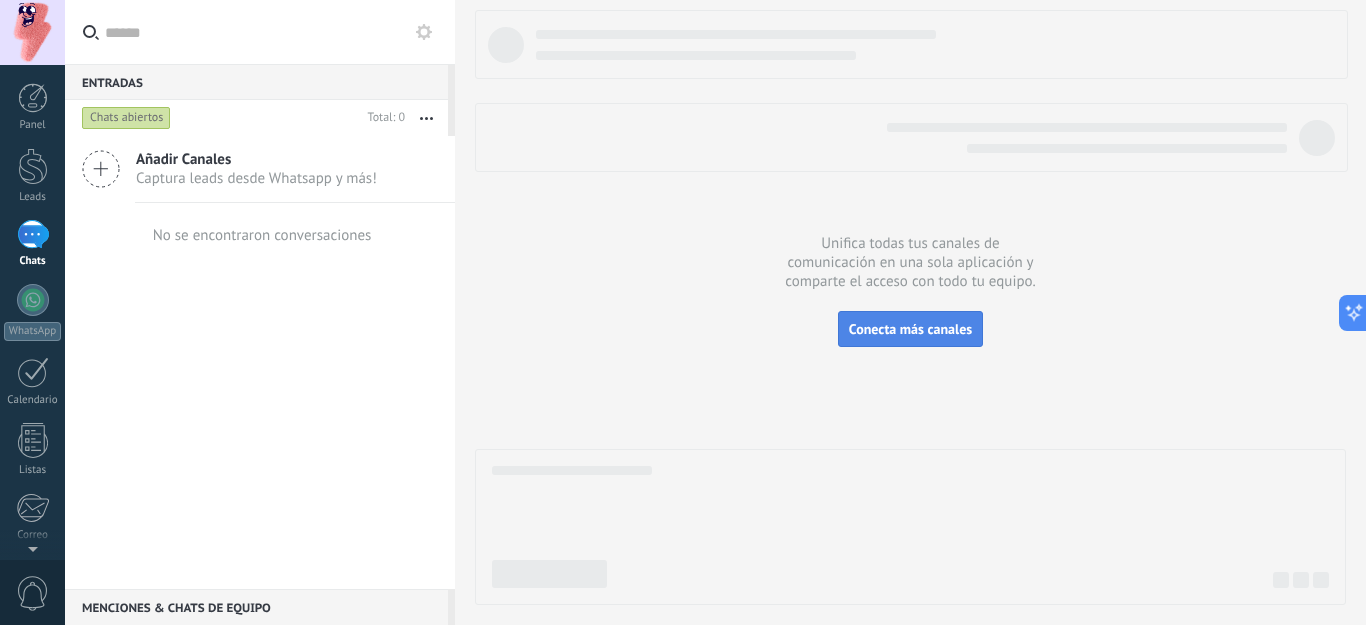 click on "Conecta más canales" at bounding box center (910, 329) 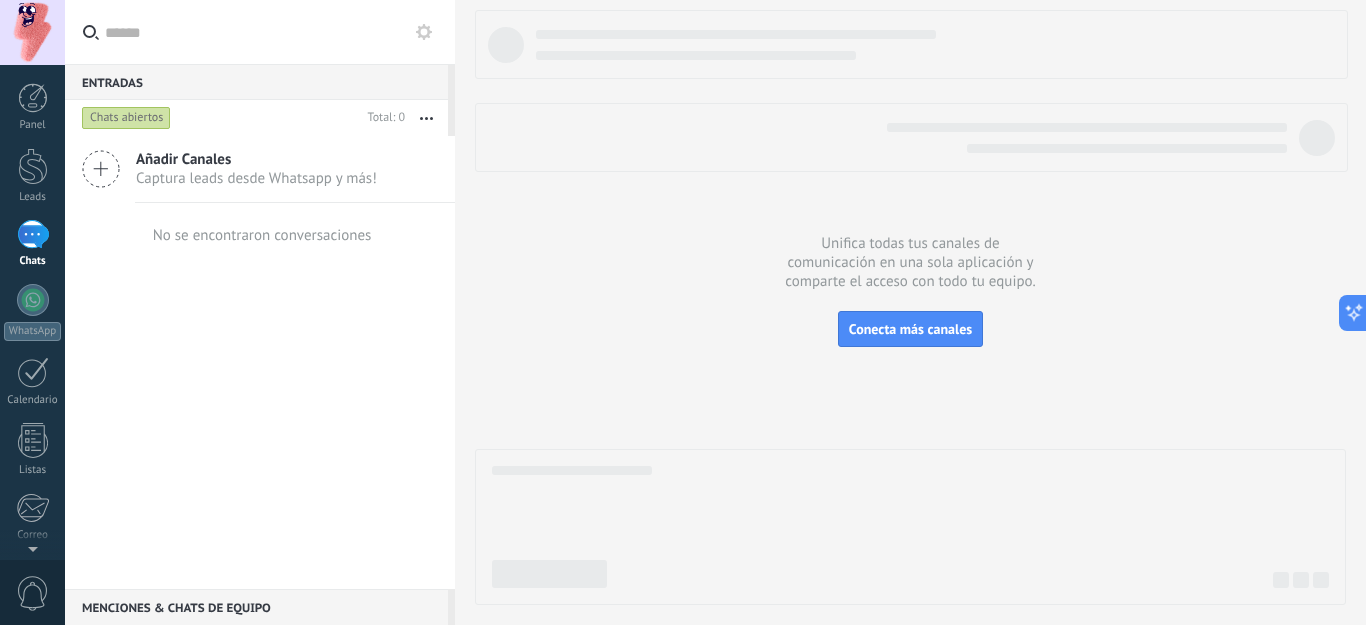 click on "Añadir Canales" at bounding box center (256, 159) 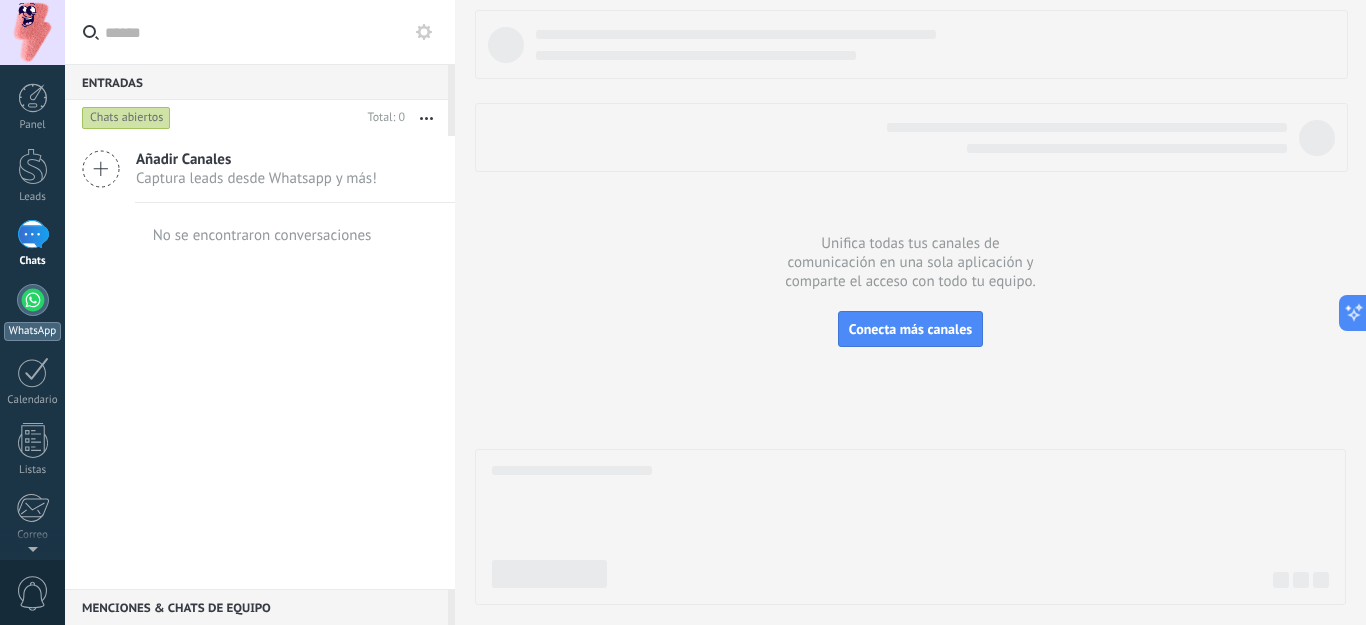 click at bounding box center (33, 300) 